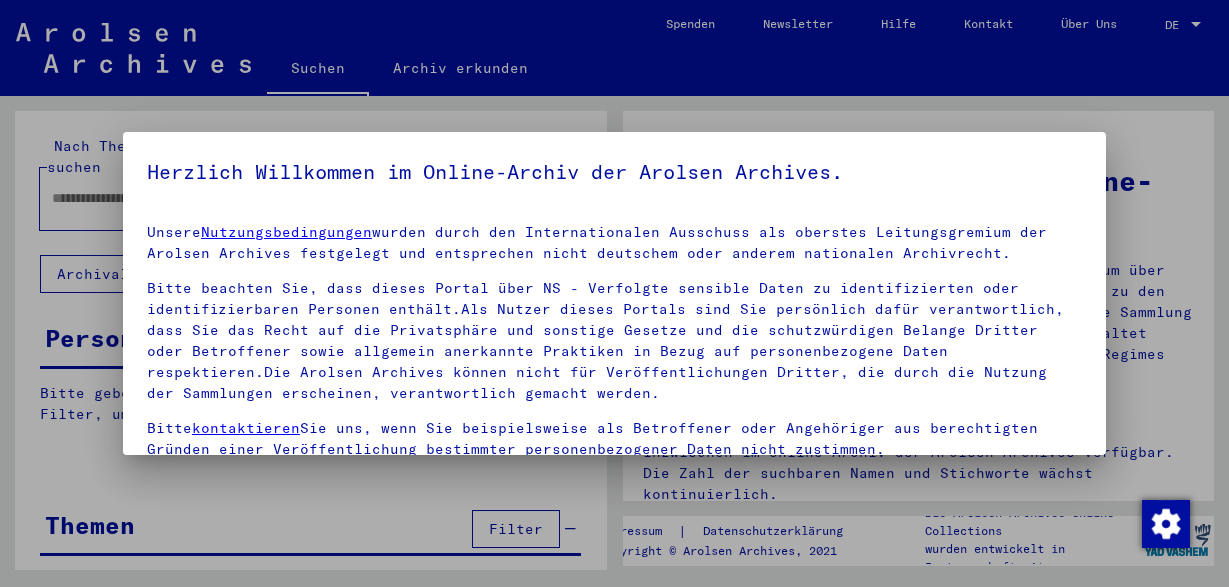 scroll, scrollTop: 0, scrollLeft: 0, axis: both 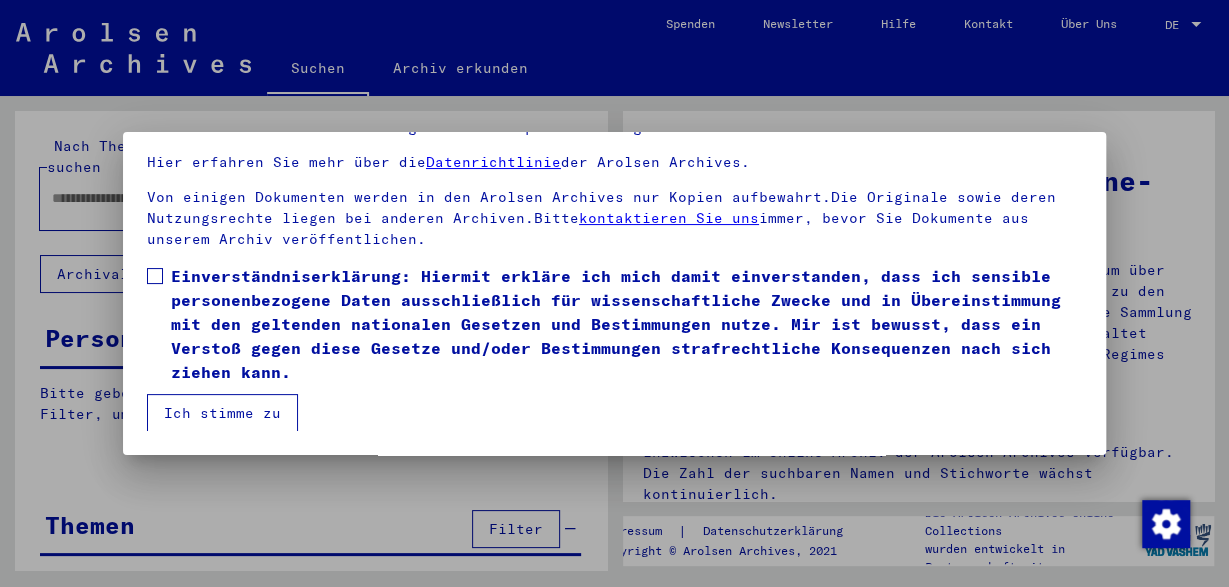 click on "Einverständniserklärung: Hiermit erkläre ich mich damit einverstanden, dass ich sensible personenbezogene Daten ausschließlich für wissenschaftliche Zwecke und in Übereinstimmung mit den geltenden nationalen Gesetzen und Bestimmungen nutze. Mir ist bewusst, dass ein Verstoß gegen diese Gesetze und/oder Bestimmungen strafrechtliche Konsequenzen nach sich ziehen kann." at bounding box center (614, 324) 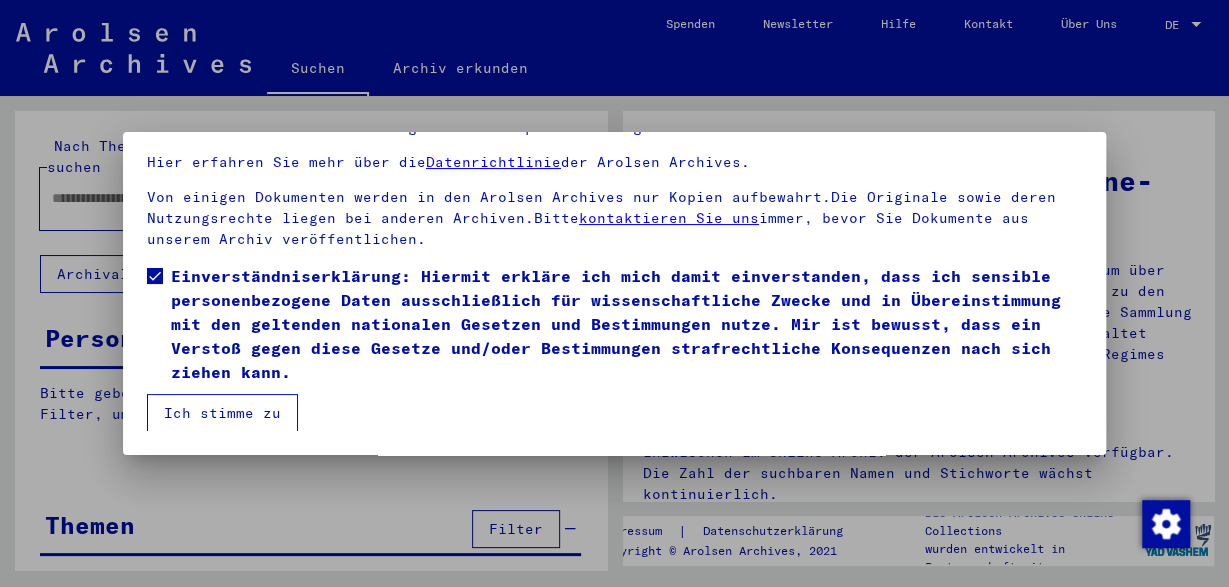 click on "Ich stimme zu" at bounding box center (222, 413) 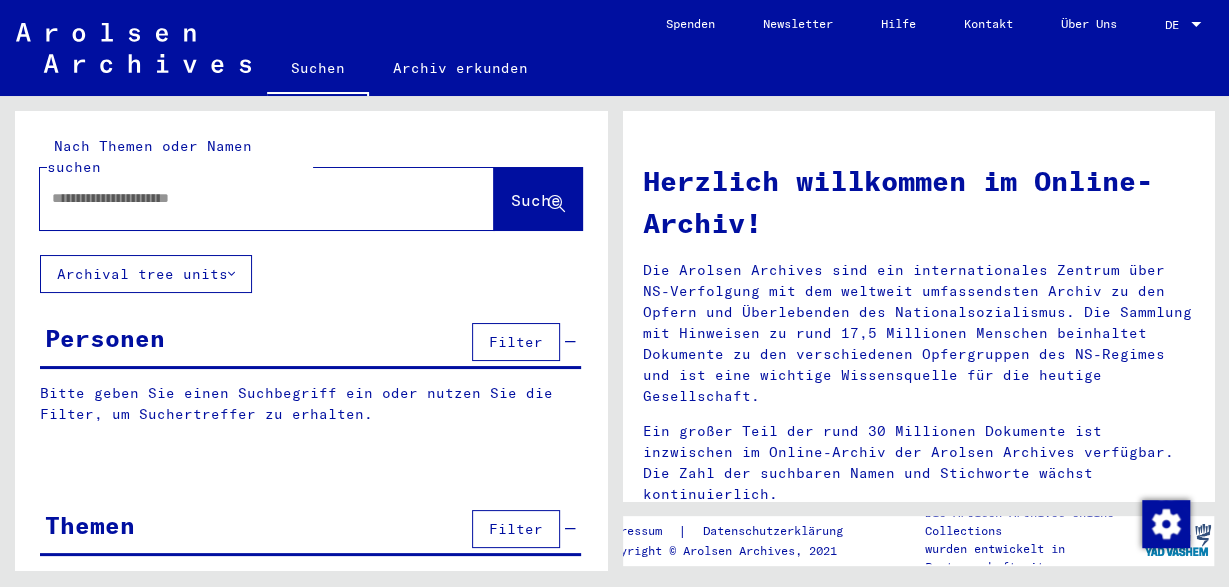click 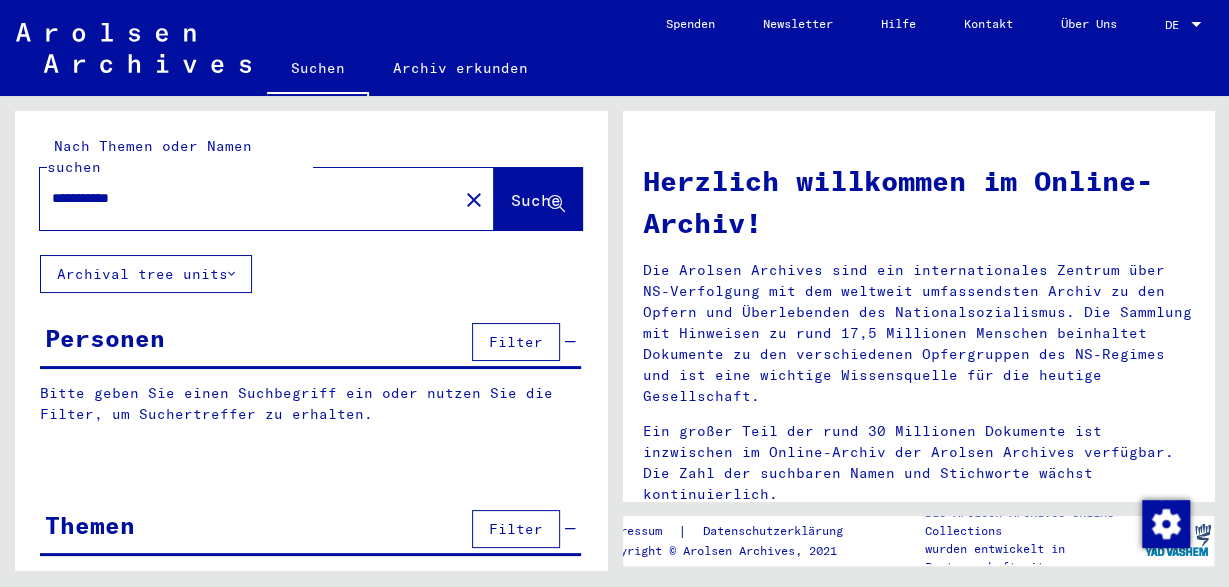 type on "**********" 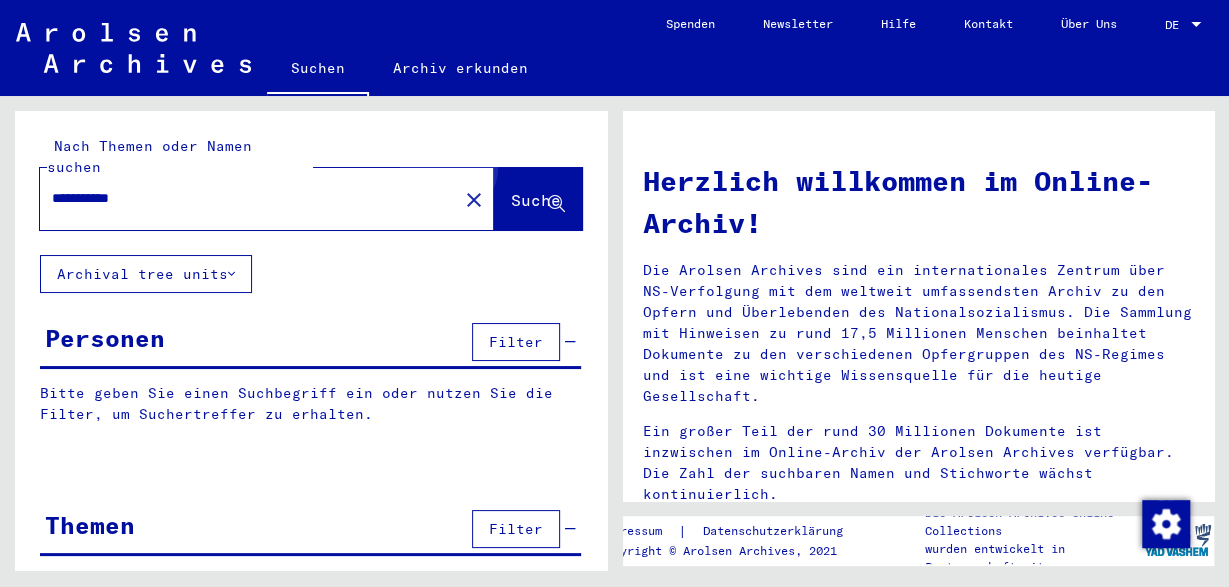 click on "Suche" 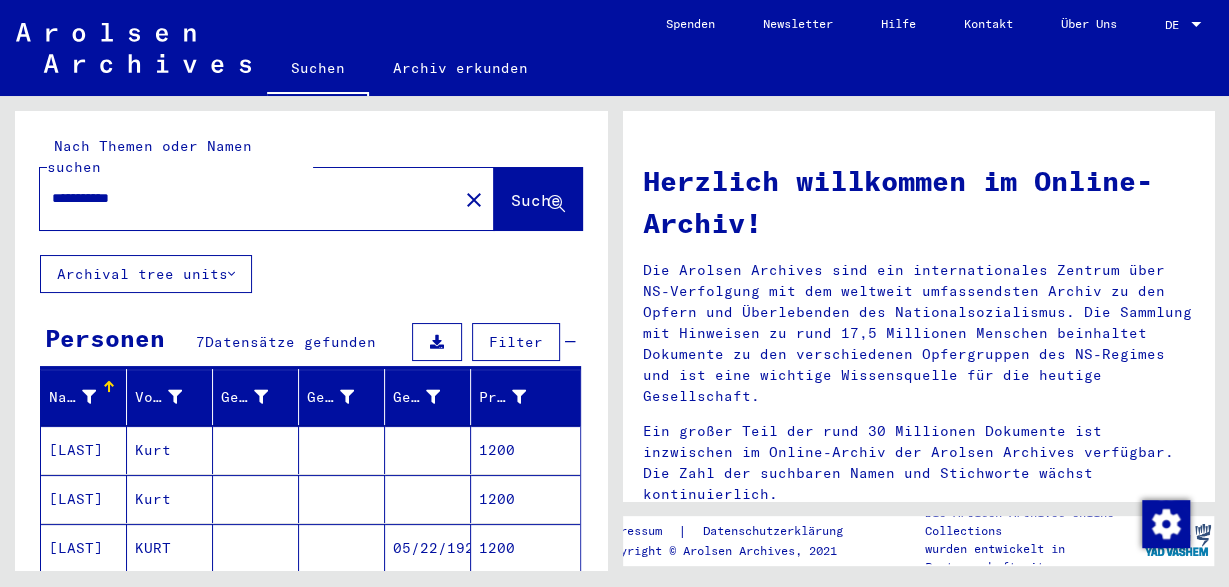 type 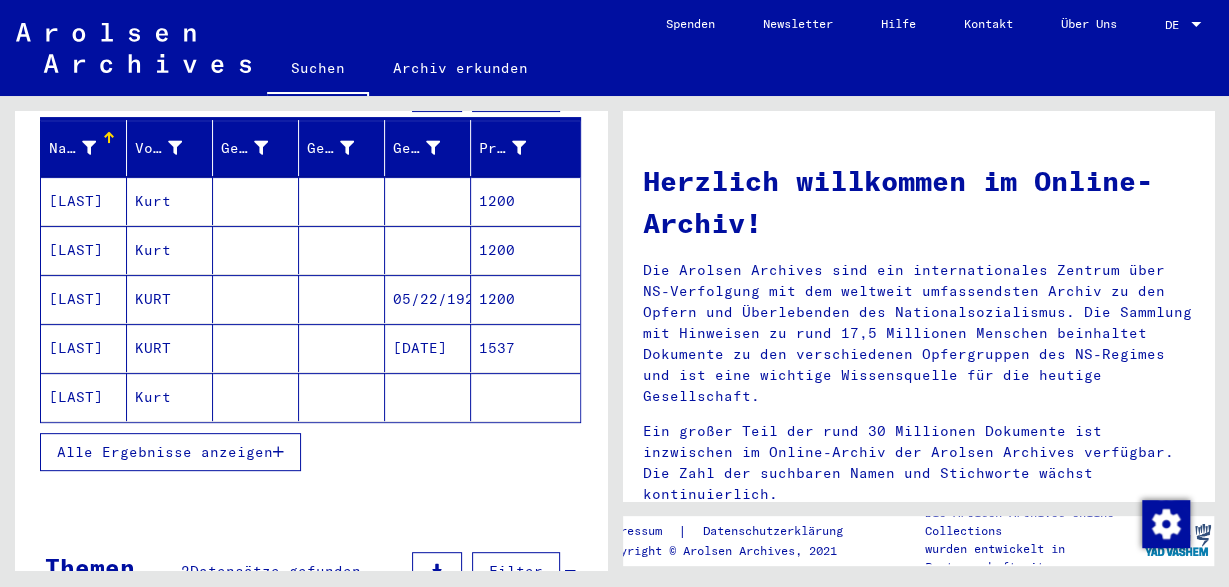 scroll, scrollTop: 208, scrollLeft: 0, axis: vertical 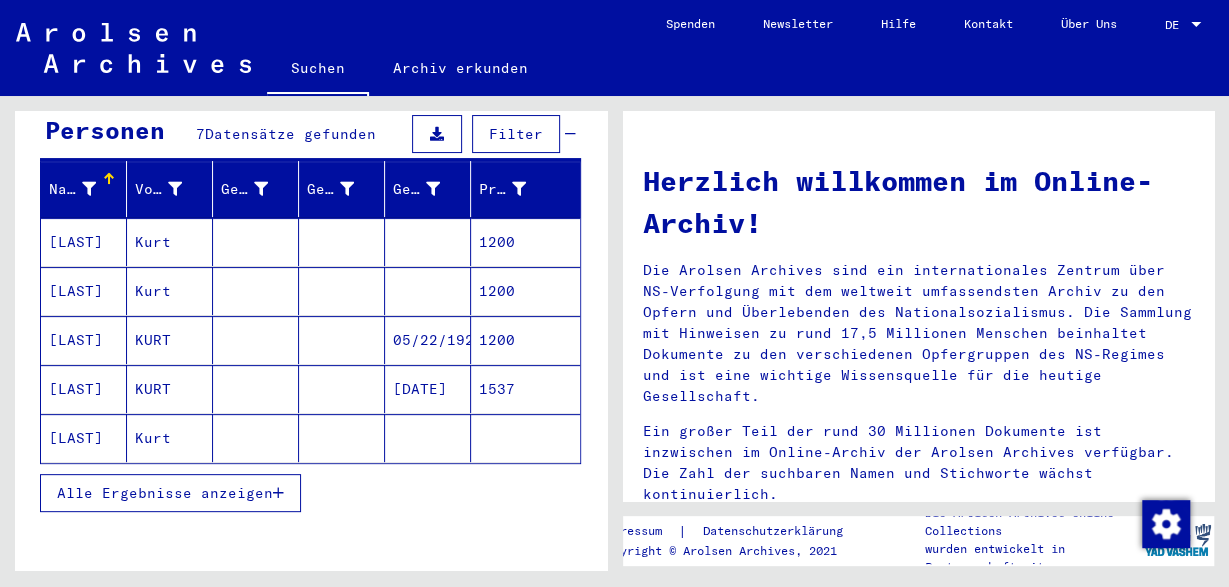 click on "[LAST]" 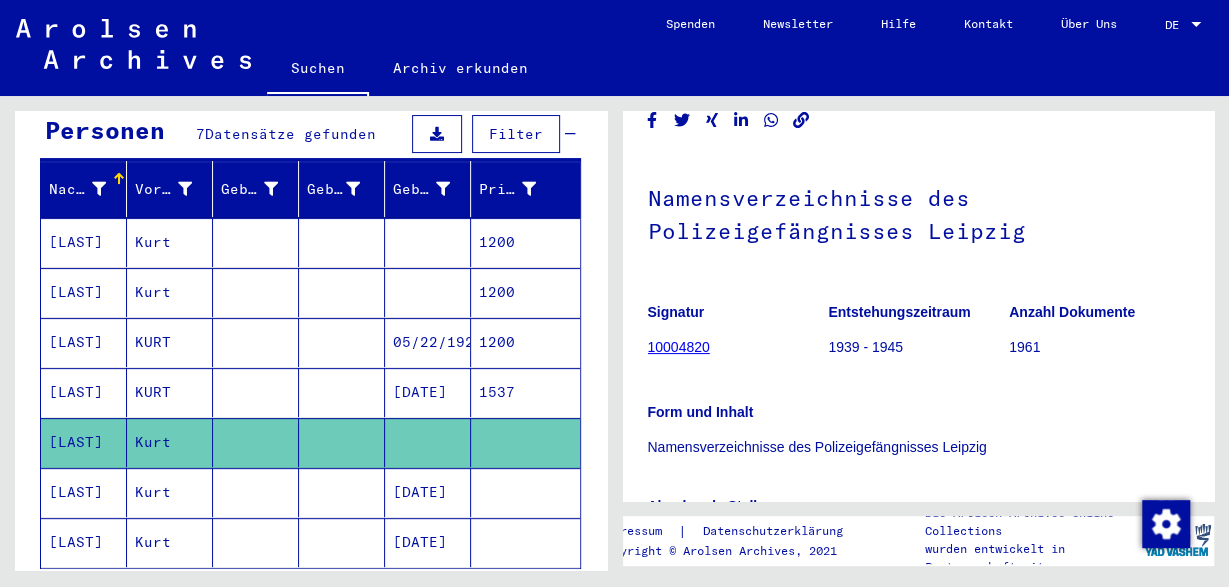 scroll, scrollTop: 47, scrollLeft: 0, axis: vertical 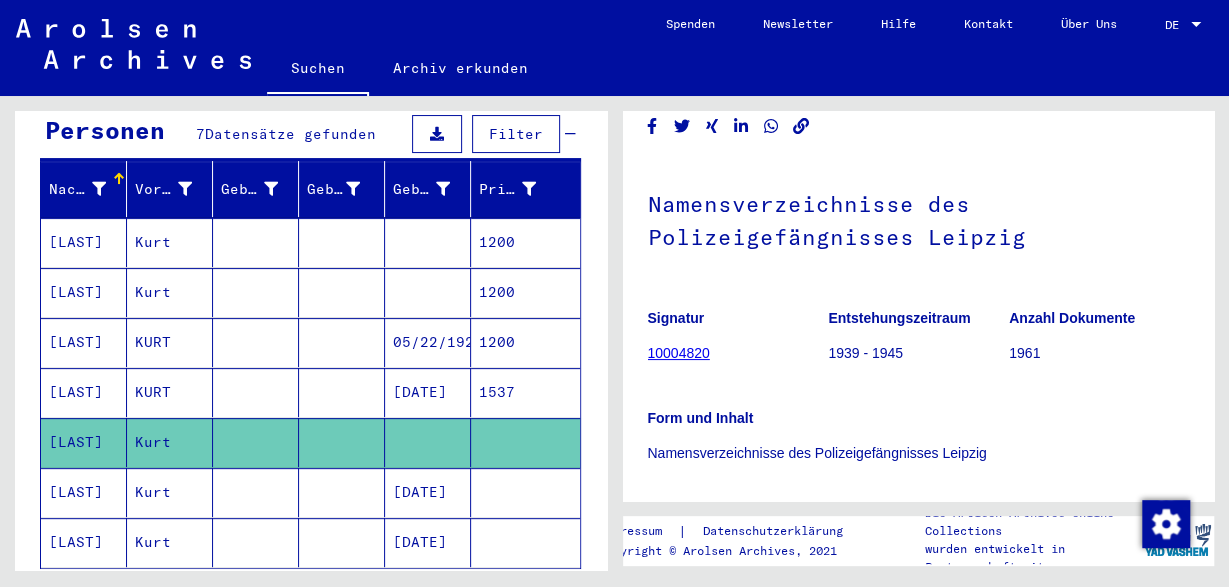 click 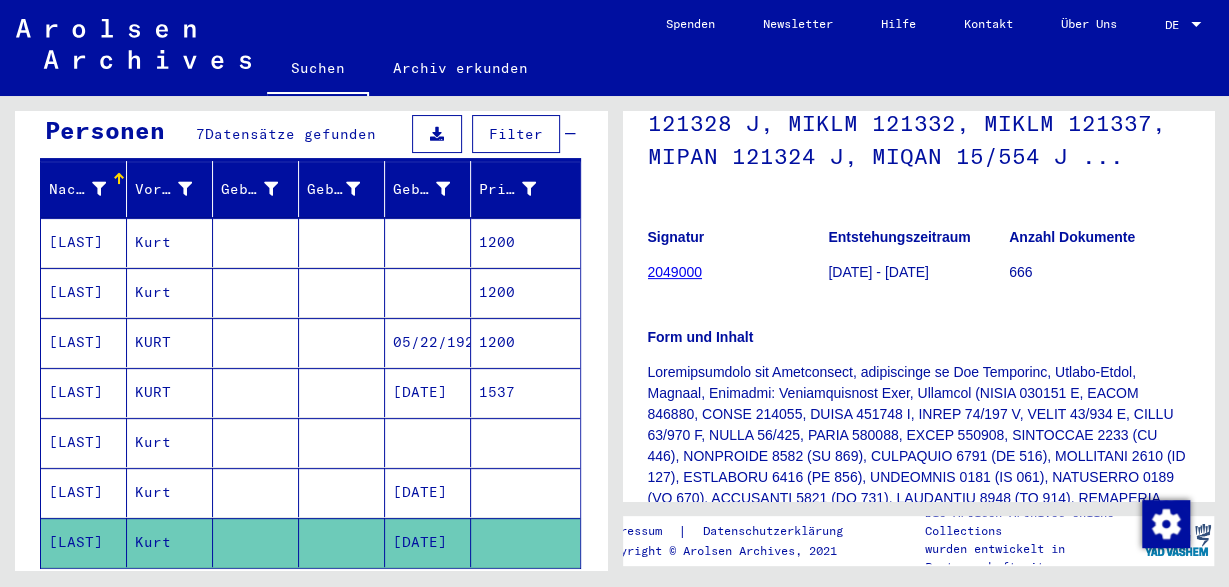 scroll, scrollTop: 285, scrollLeft: 0, axis: vertical 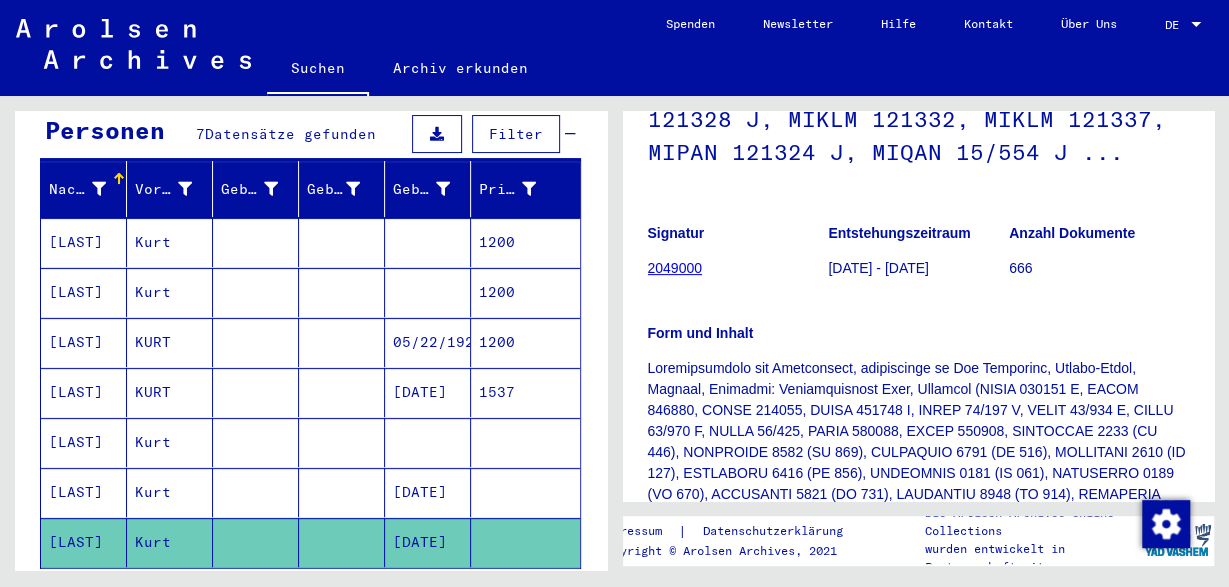 click on "[LAST]" at bounding box center (84, 542) 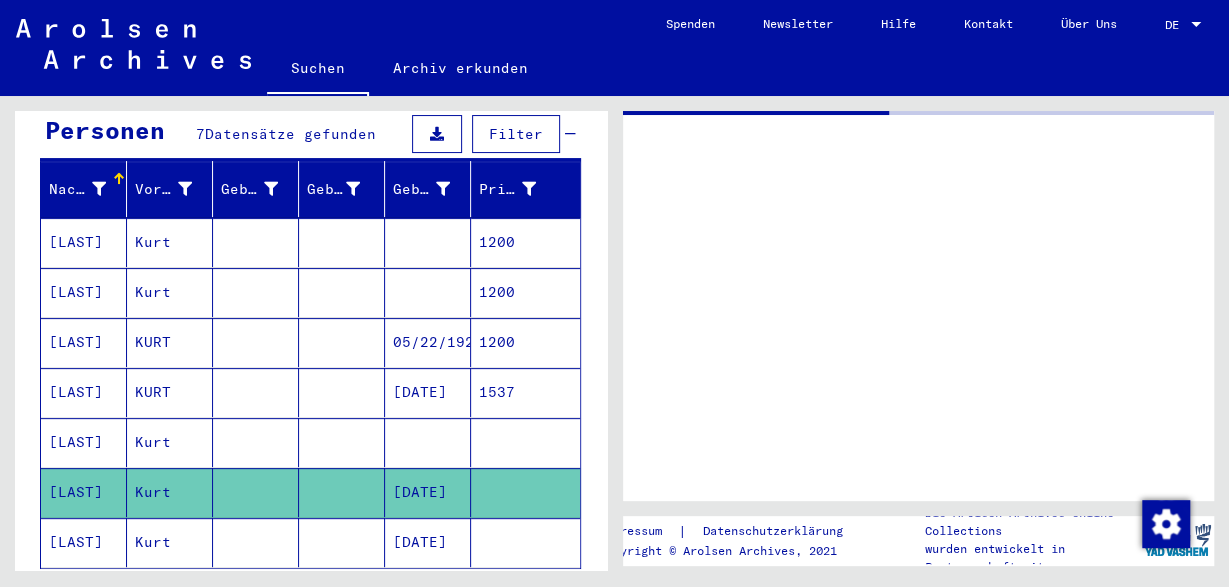 scroll, scrollTop: 0, scrollLeft: 0, axis: both 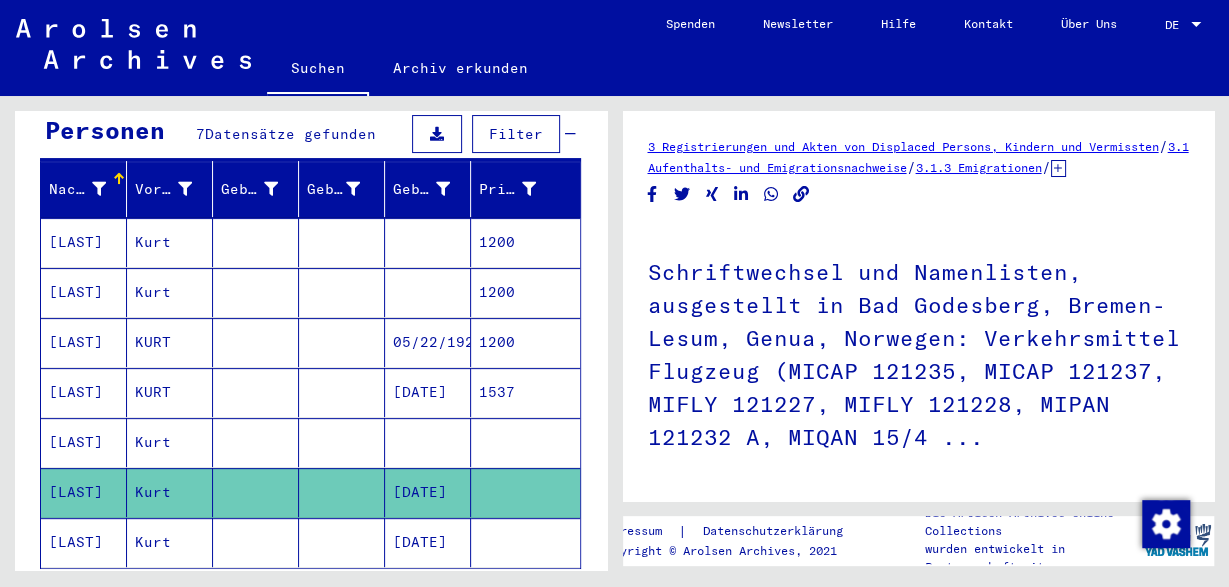 click on "[LAST]" at bounding box center (84, 492) 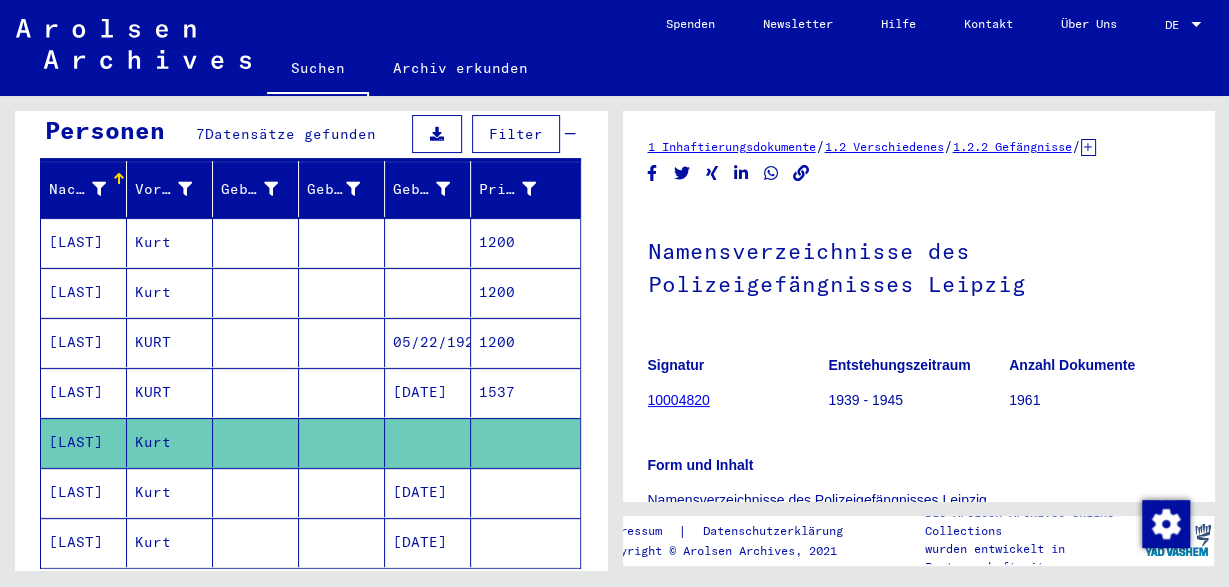 click on "[LAST]" at bounding box center [84, 442] 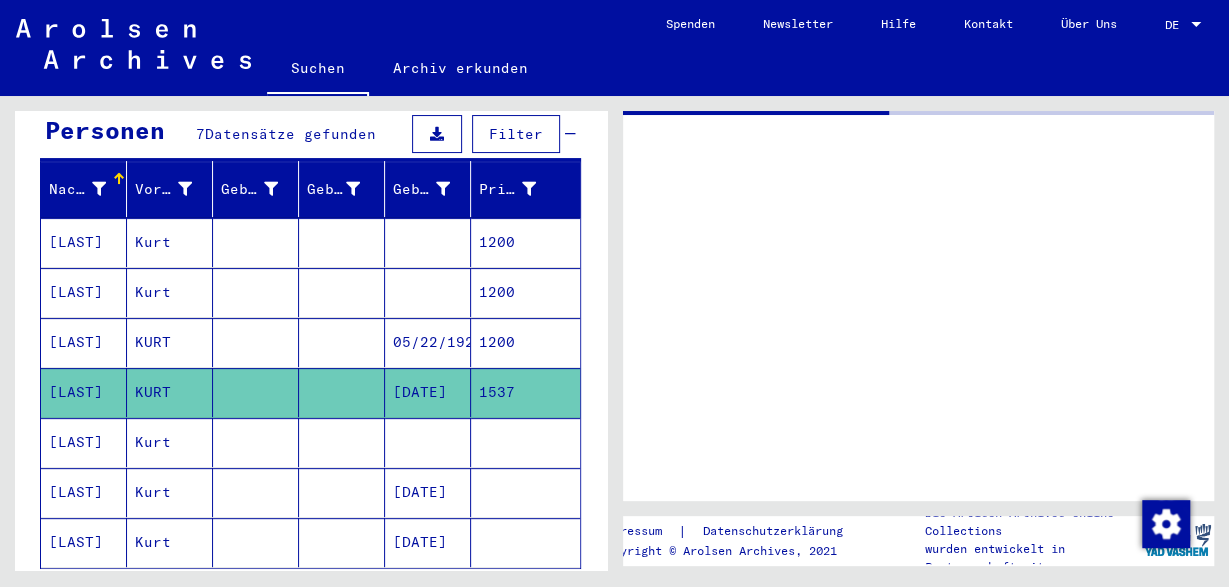 click on "[LAST]" 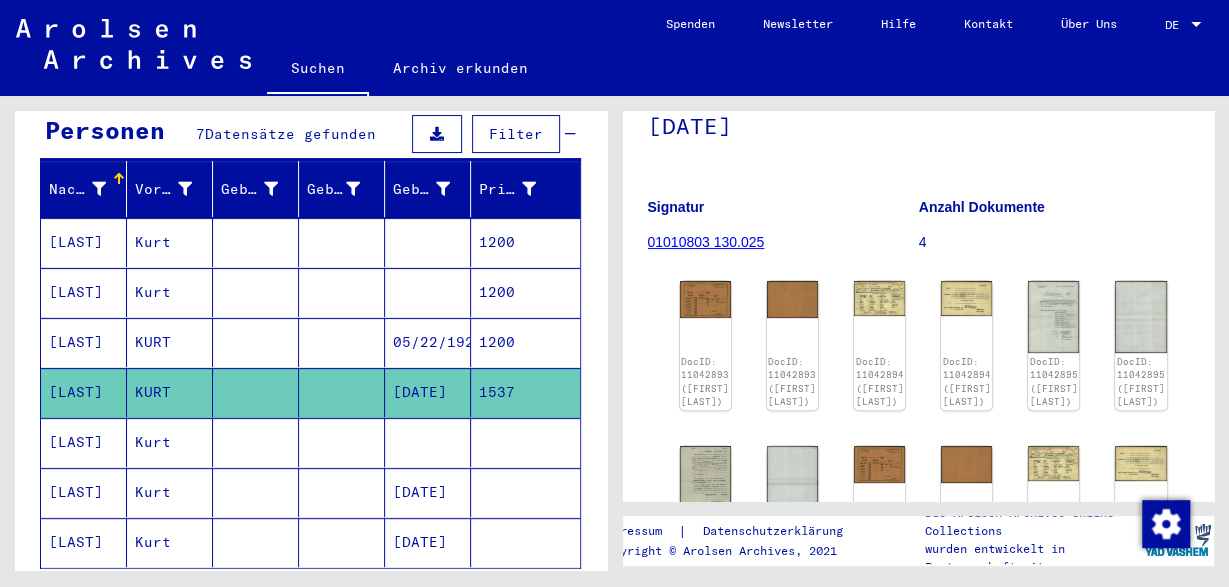 scroll, scrollTop: 182, scrollLeft: 0, axis: vertical 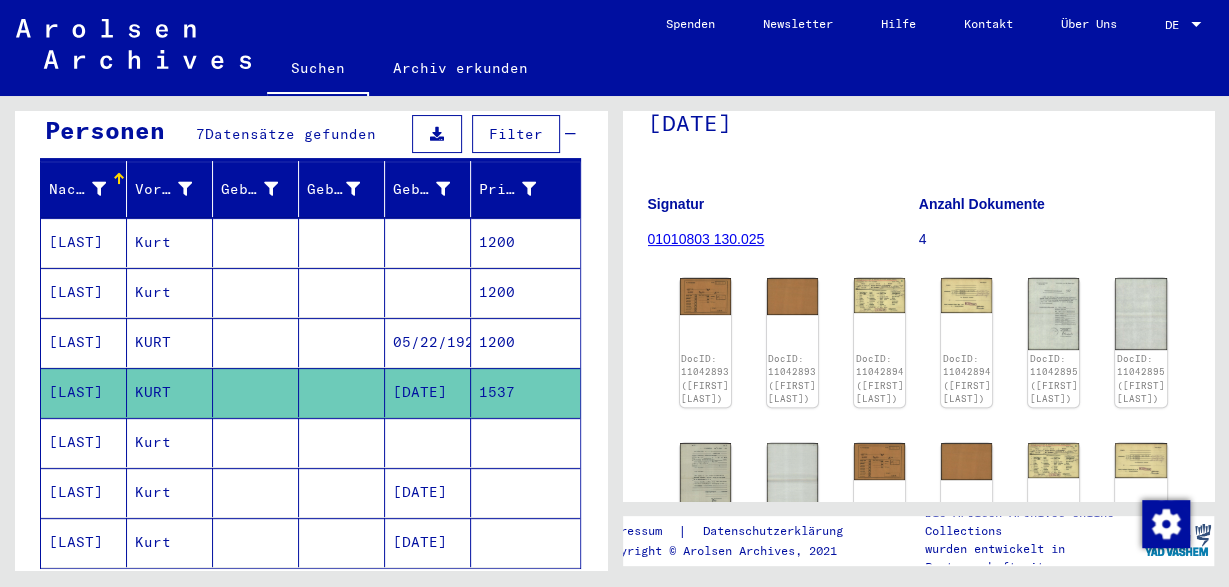 click on "[LAST]" at bounding box center (84, 392) 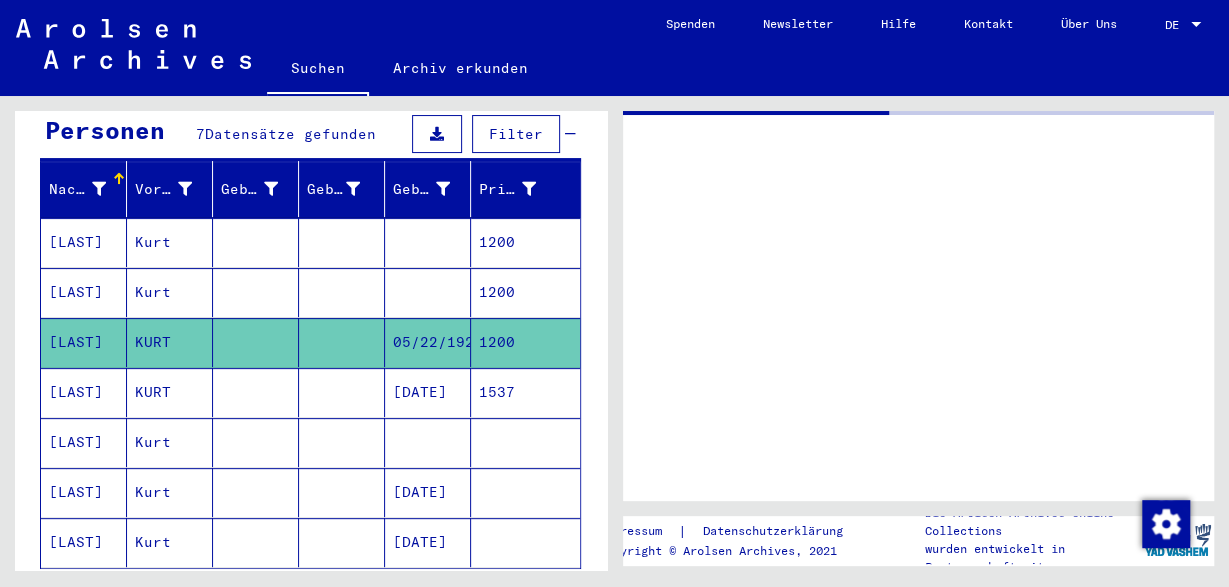 scroll, scrollTop: 0, scrollLeft: 0, axis: both 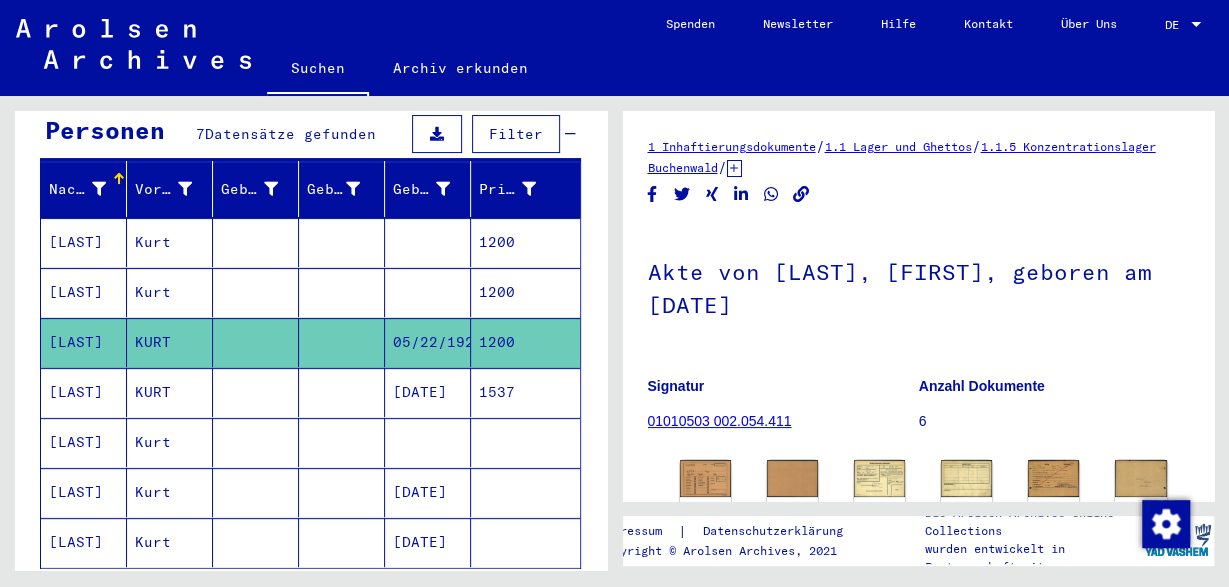 click on "[LAST]" 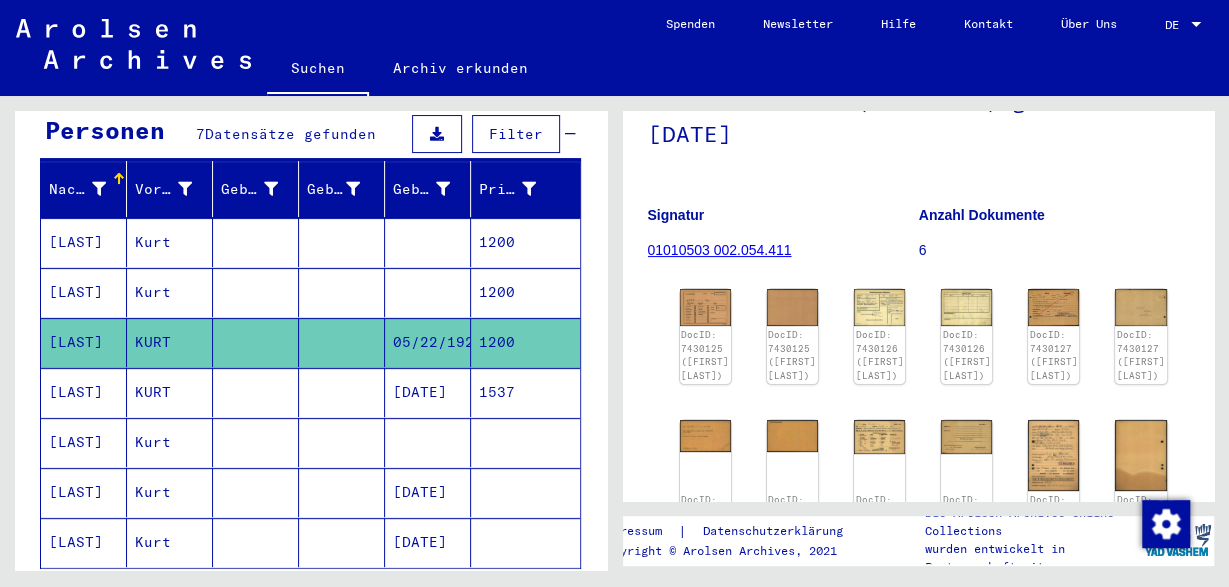 scroll, scrollTop: 173, scrollLeft: 0, axis: vertical 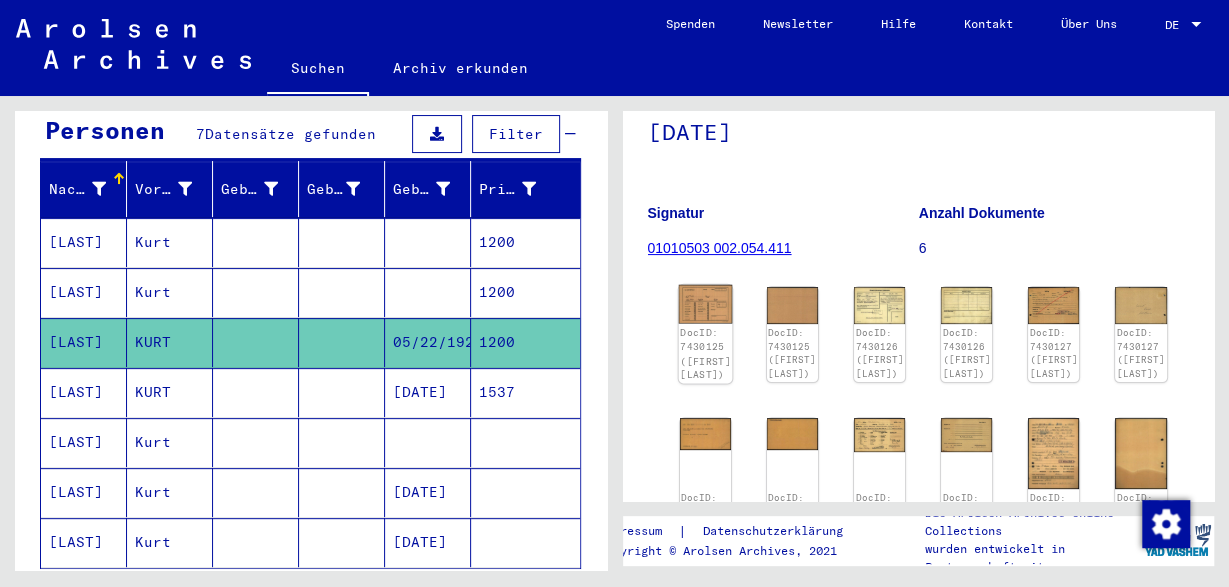 click 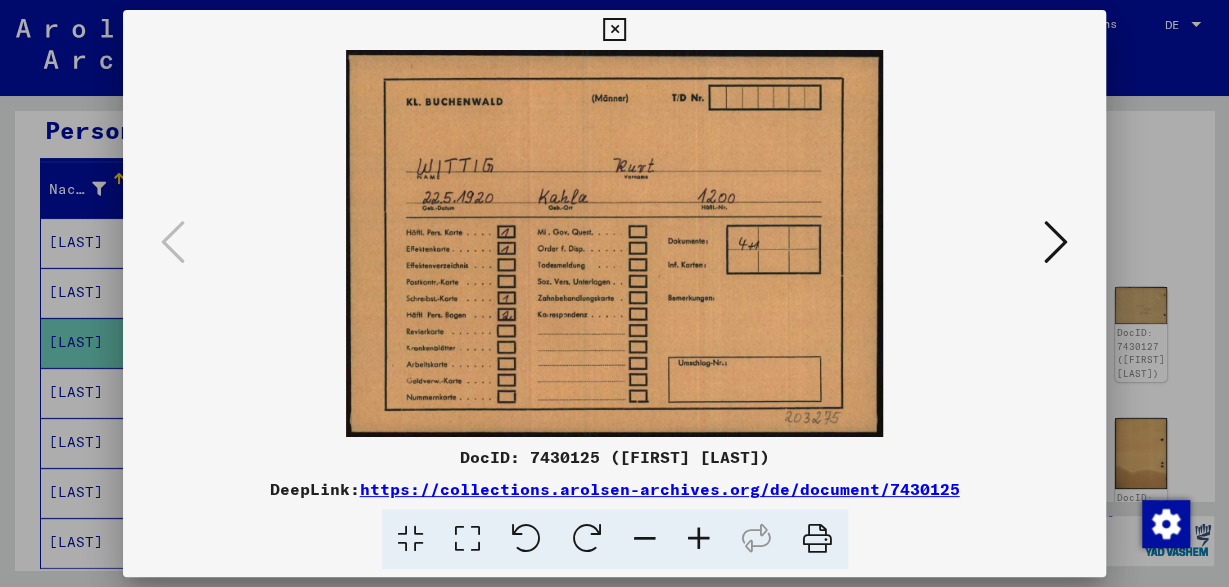 click at bounding box center (614, 243) 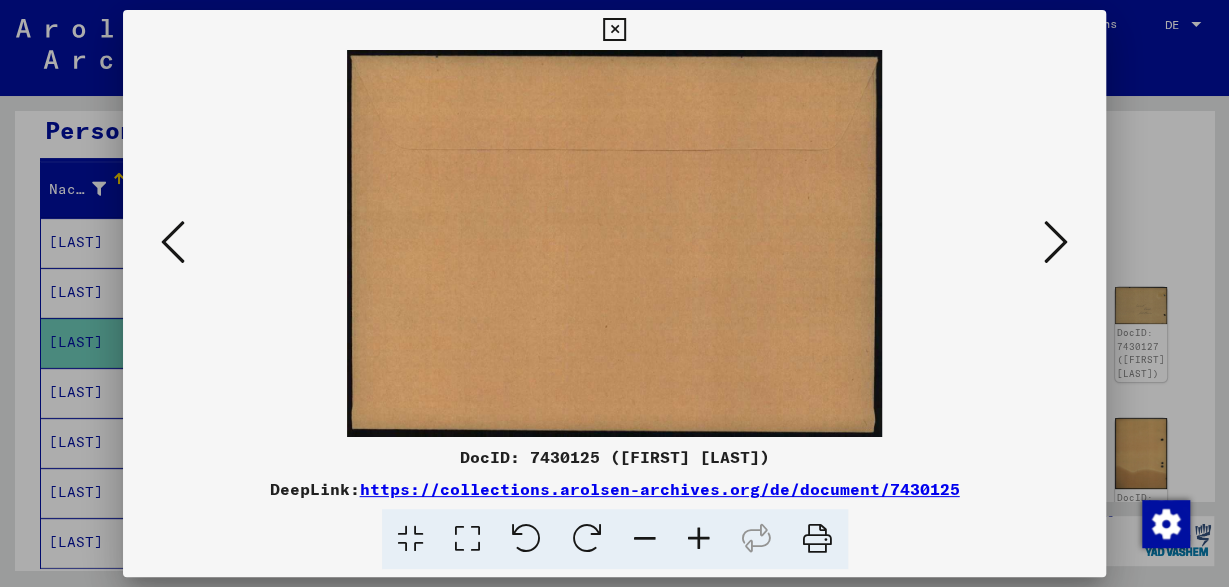 click at bounding box center (1056, 242) 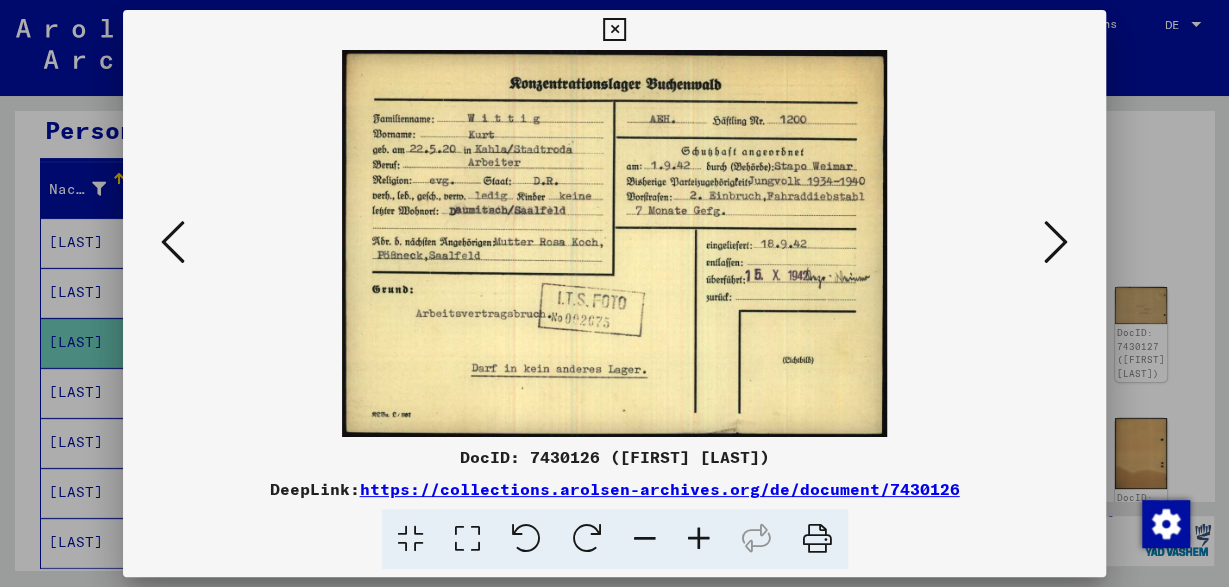 type 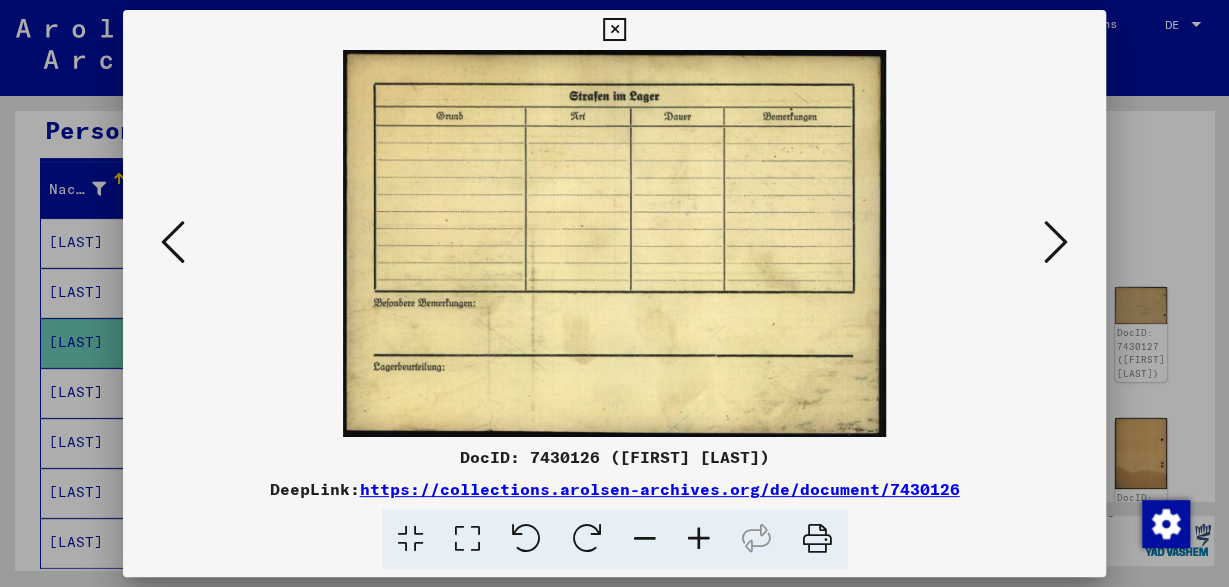 click at bounding box center [1056, 242] 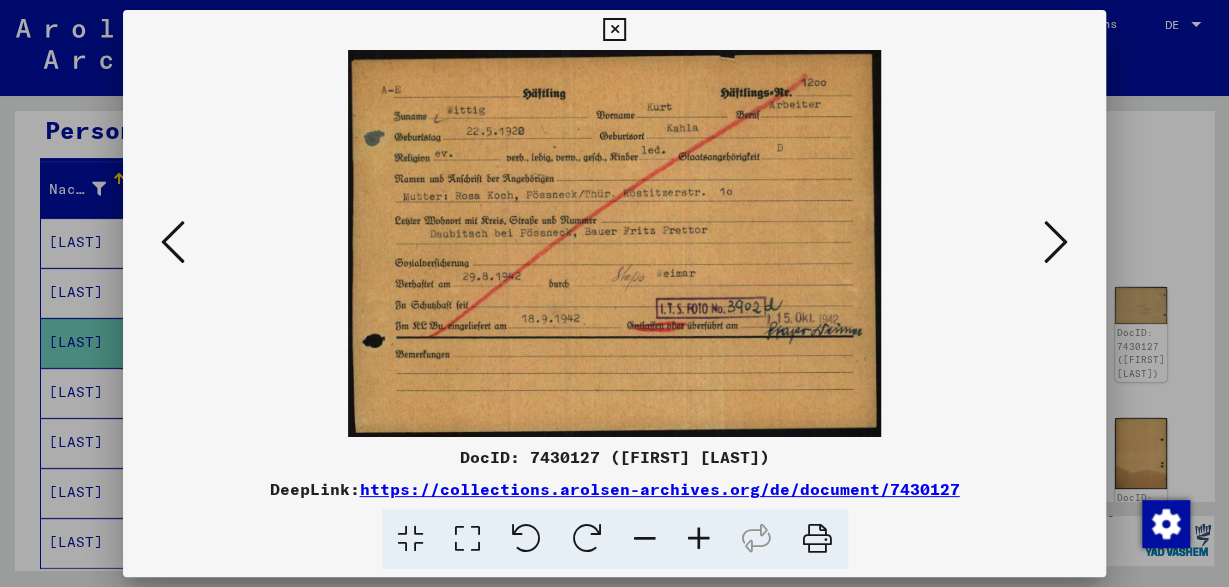 click at bounding box center (1056, 242) 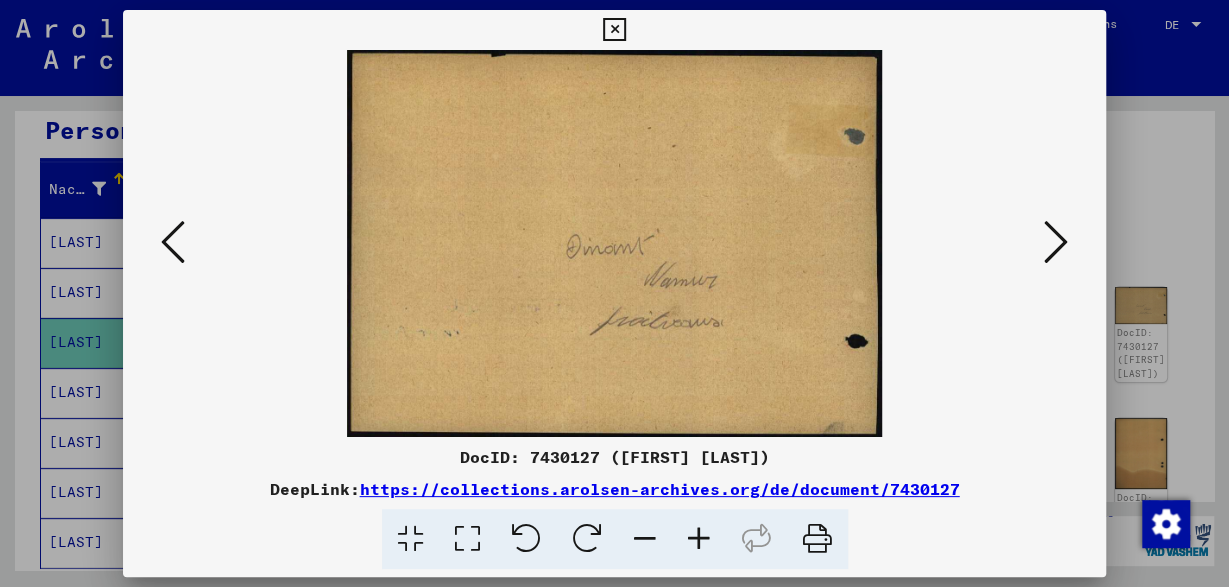click at bounding box center [1056, 242] 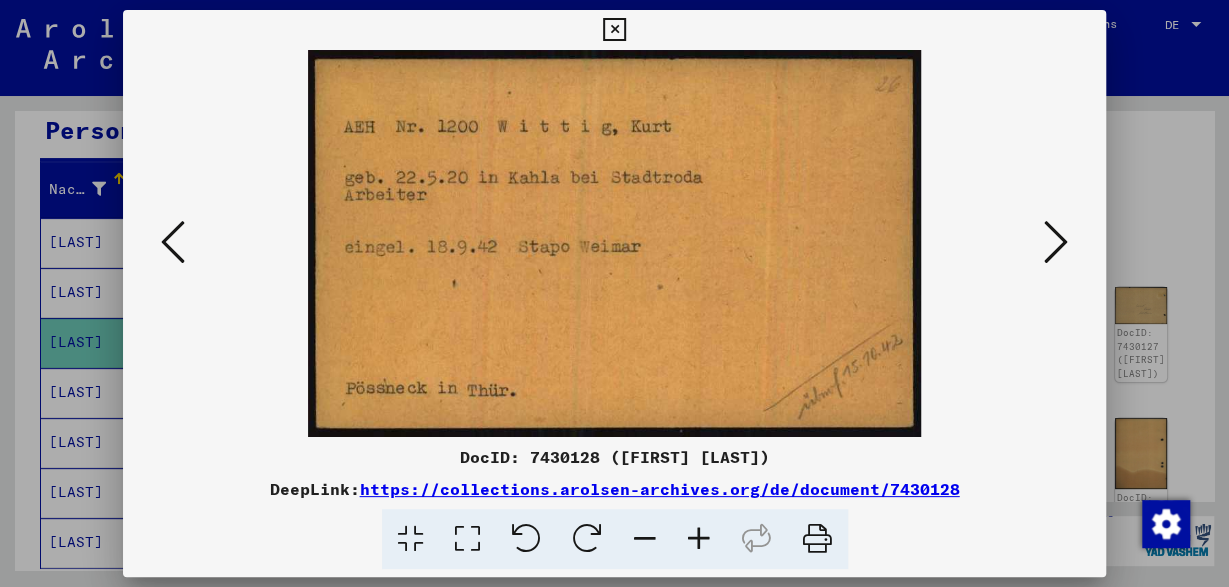 click at bounding box center (1056, 242) 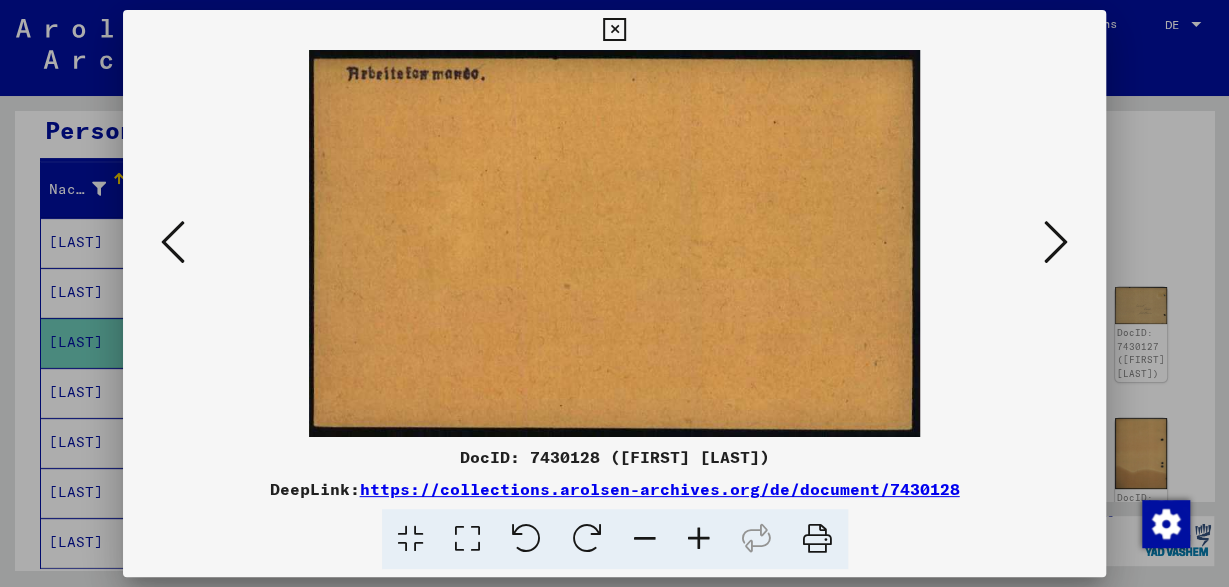click at bounding box center [1056, 242] 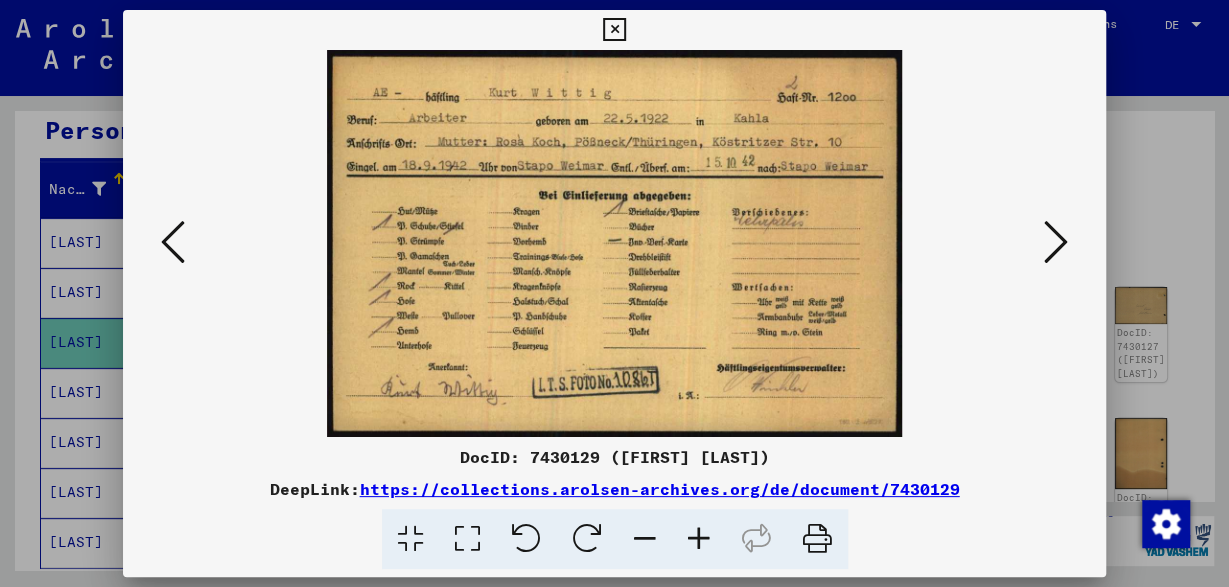 click at bounding box center [1056, 242] 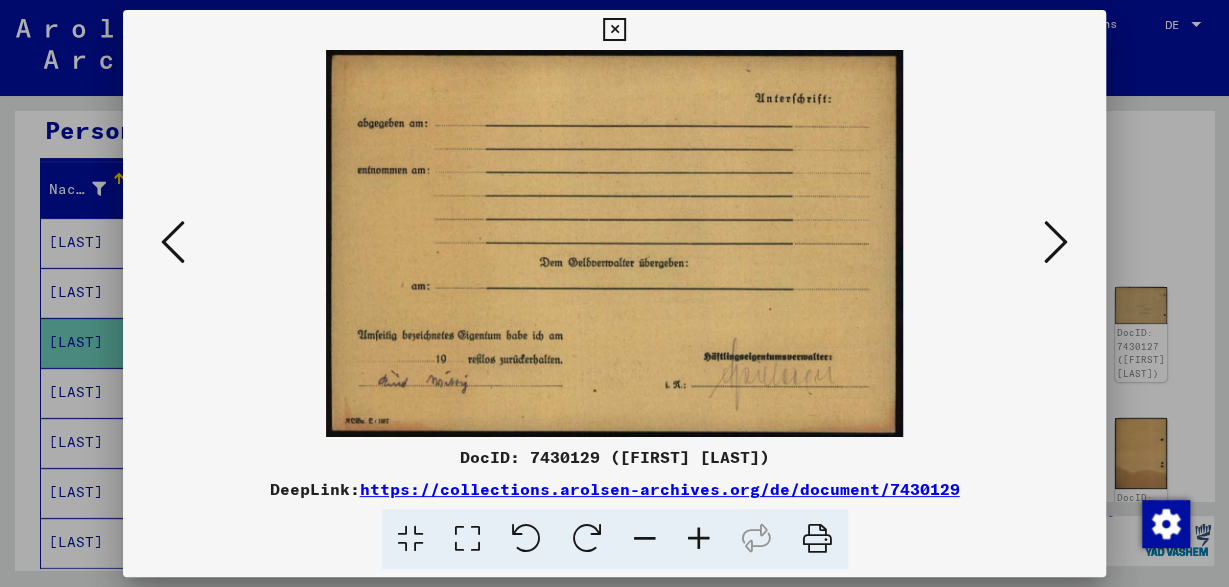 click at bounding box center [1056, 242] 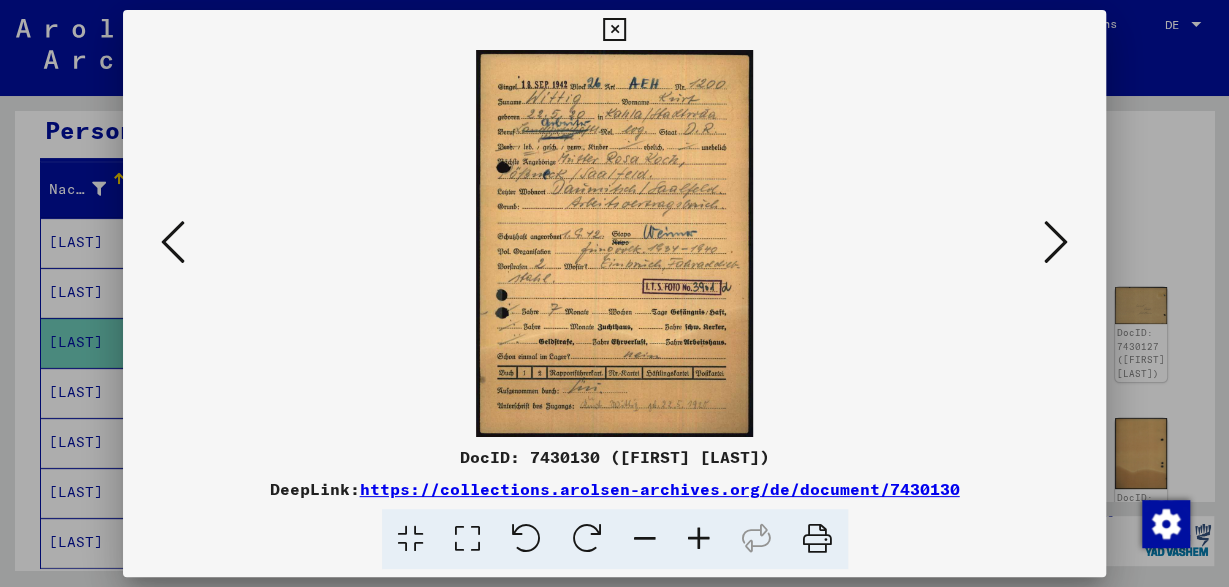 click at bounding box center [1056, 242] 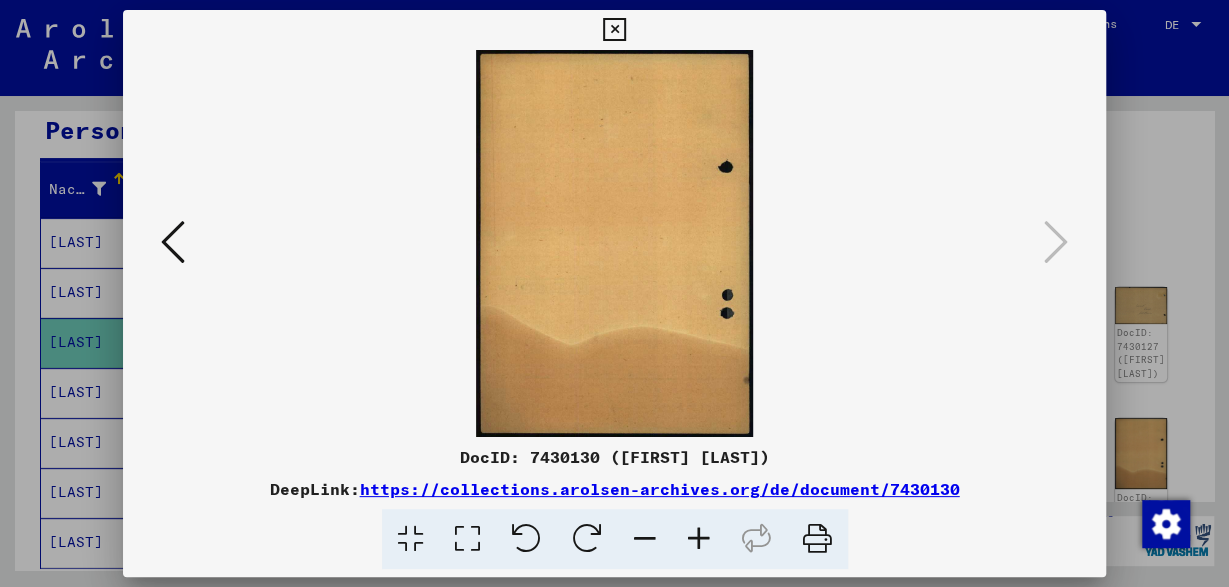 click at bounding box center (614, 30) 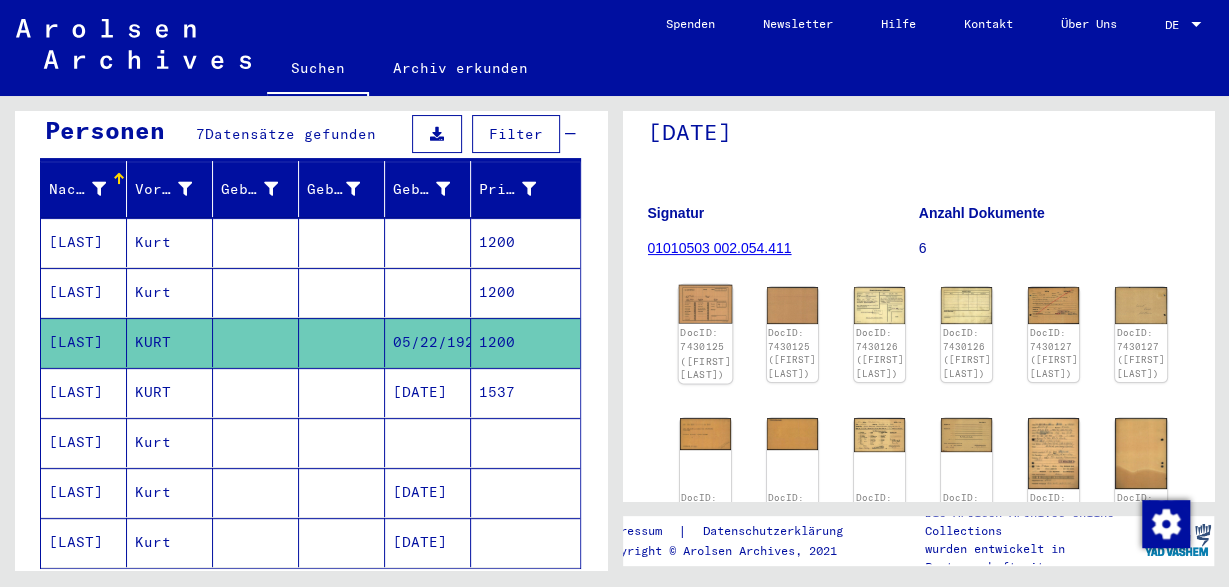 click 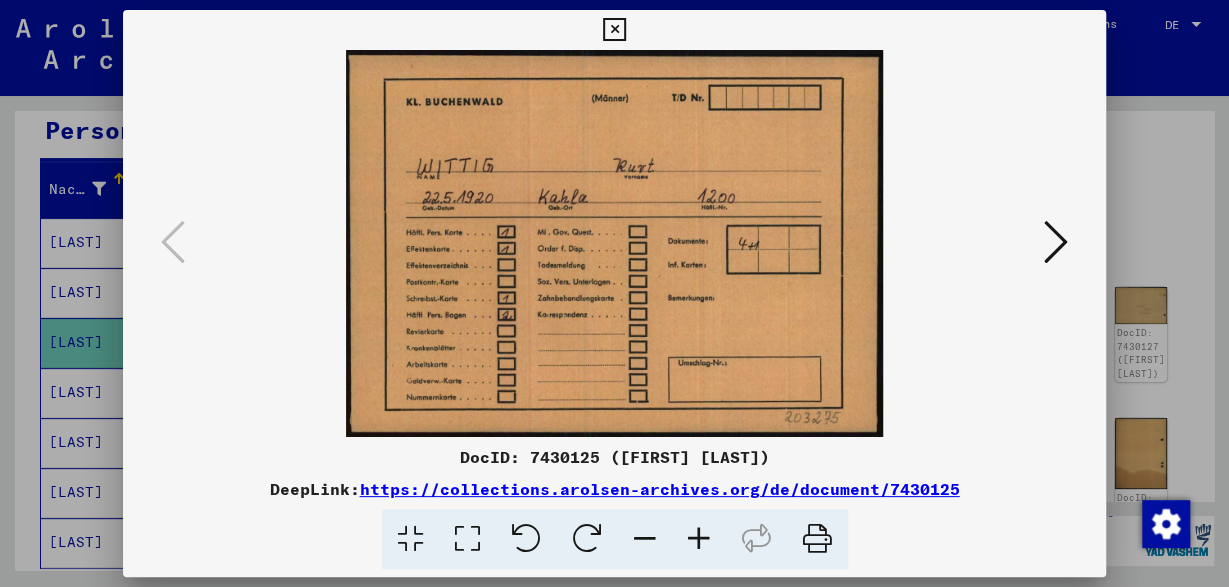 click at bounding box center [614, 243] 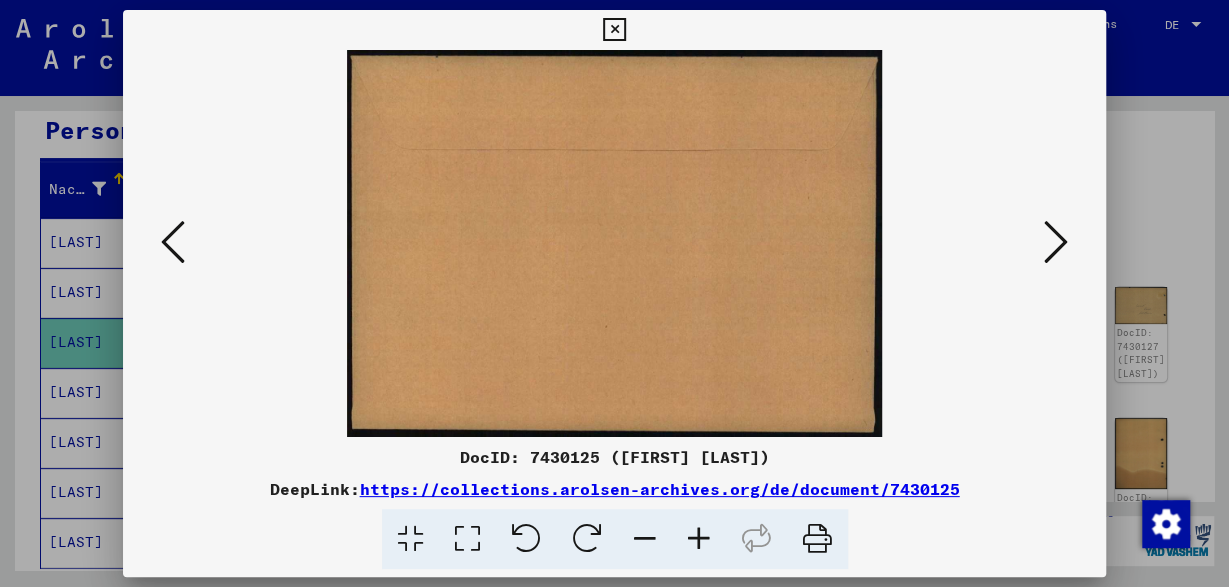 click at bounding box center [1056, 242] 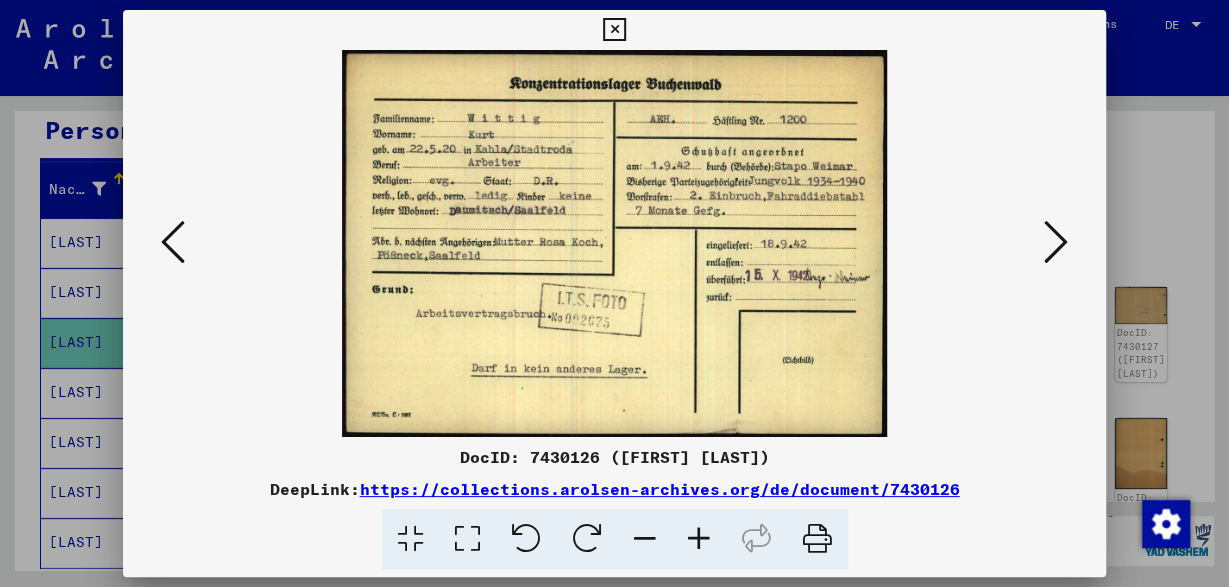 type 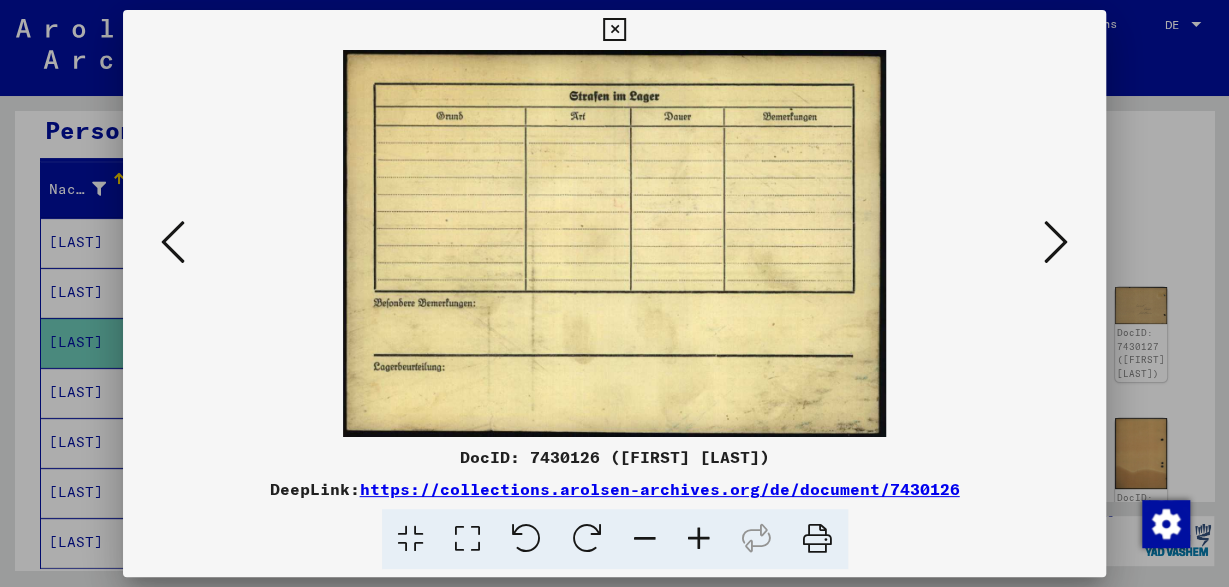click at bounding box center (1056, 242) 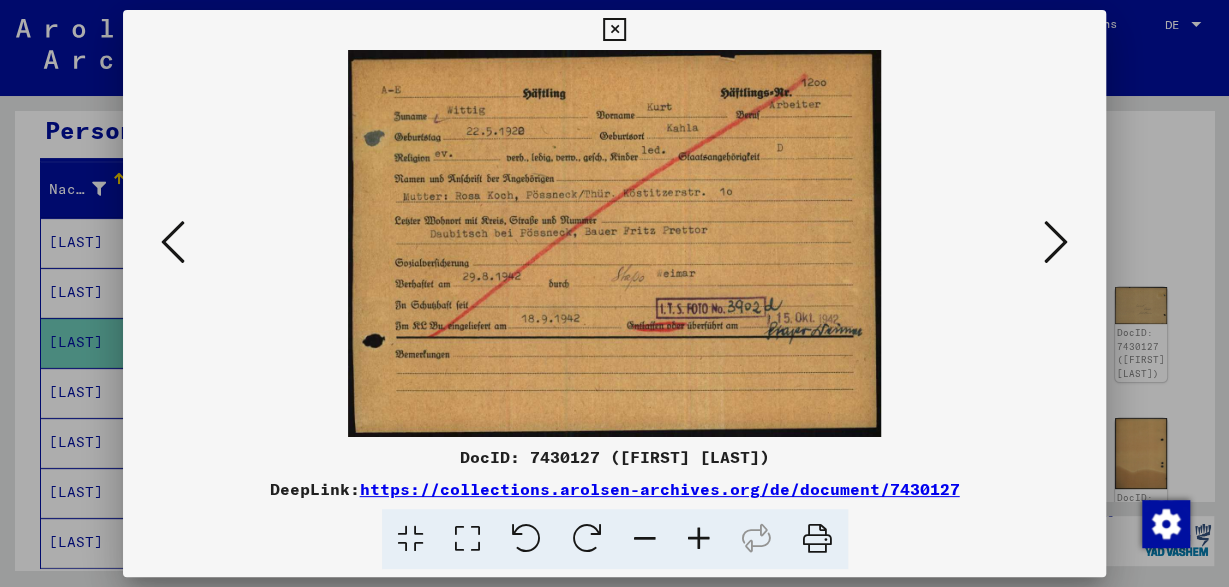 click at bounding box center (1056, 242) 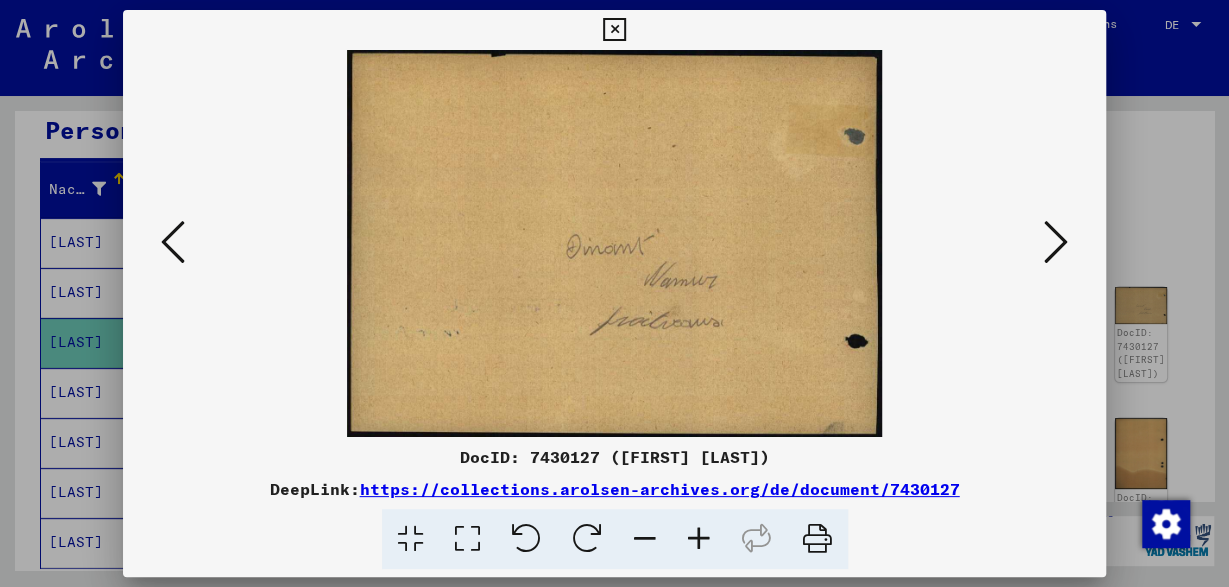 click at bounding box center (1056, 242) 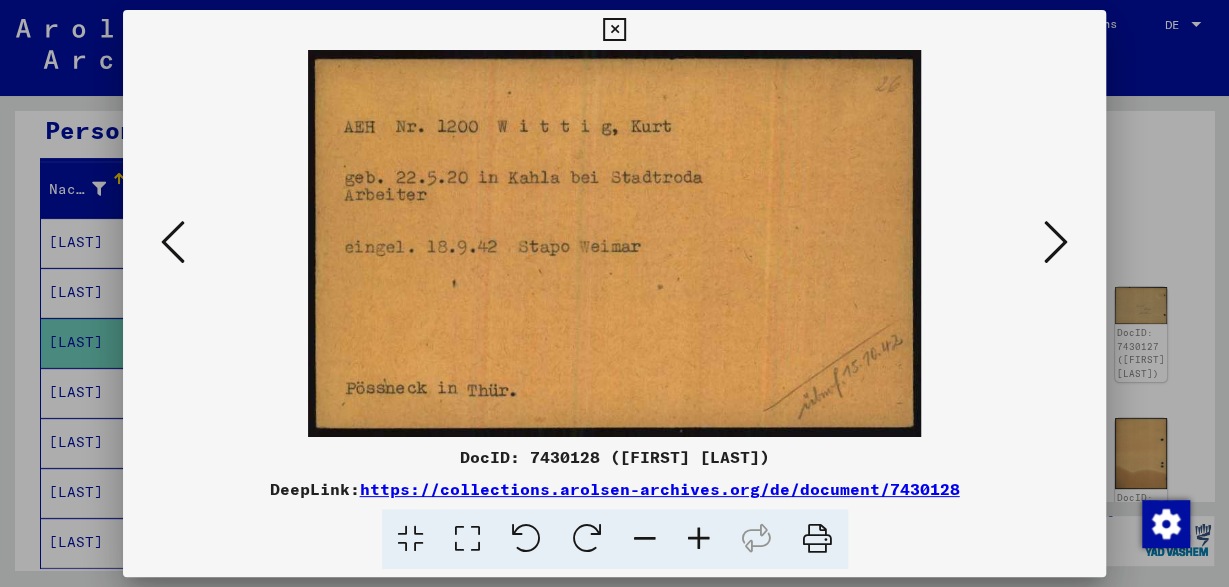click at bounding box center [173, 242] 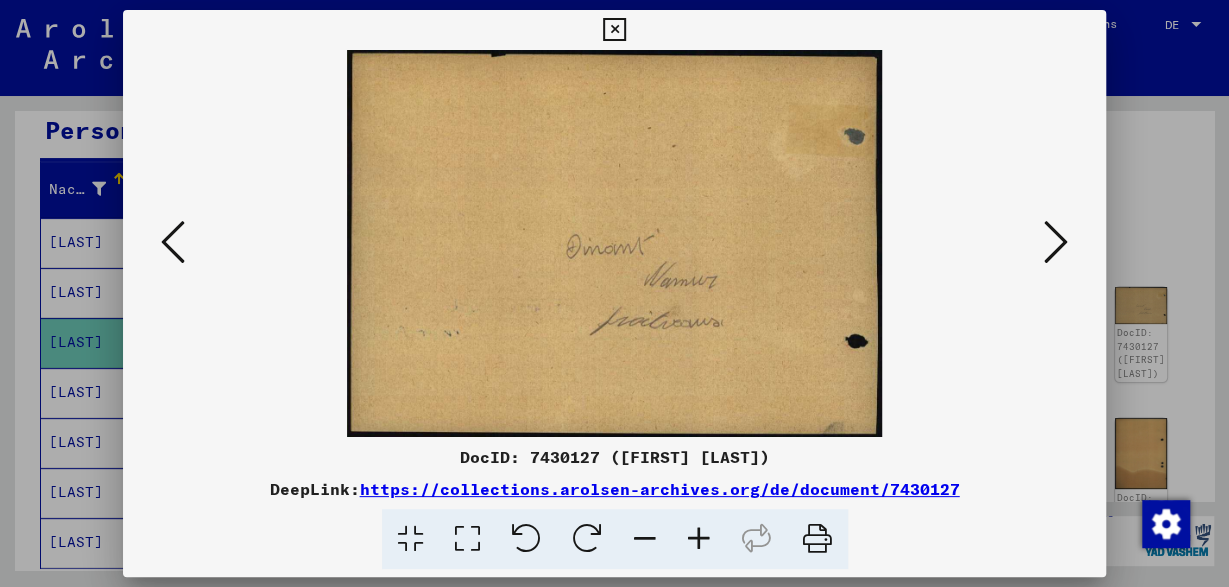 click at bounding box center (173, 242) 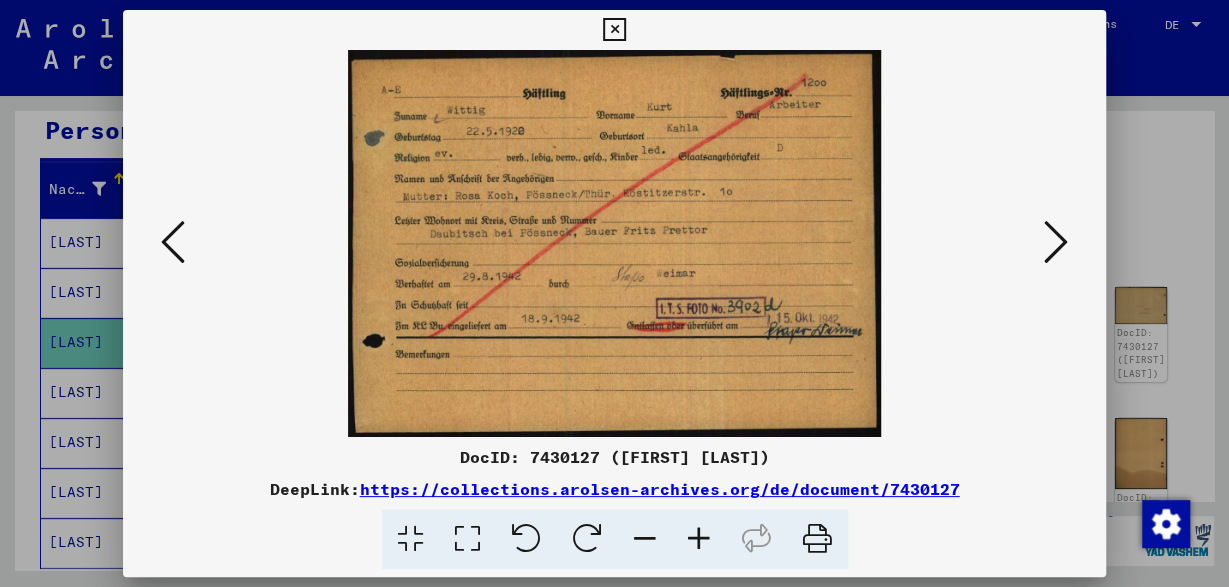 type 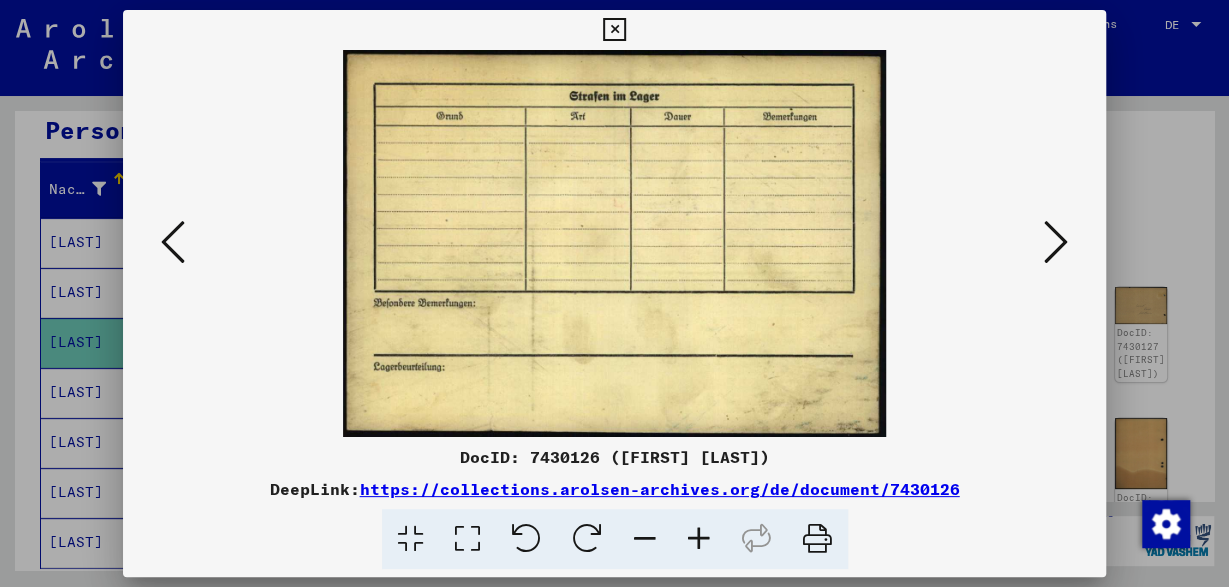 click at bounding box center [173, 242] 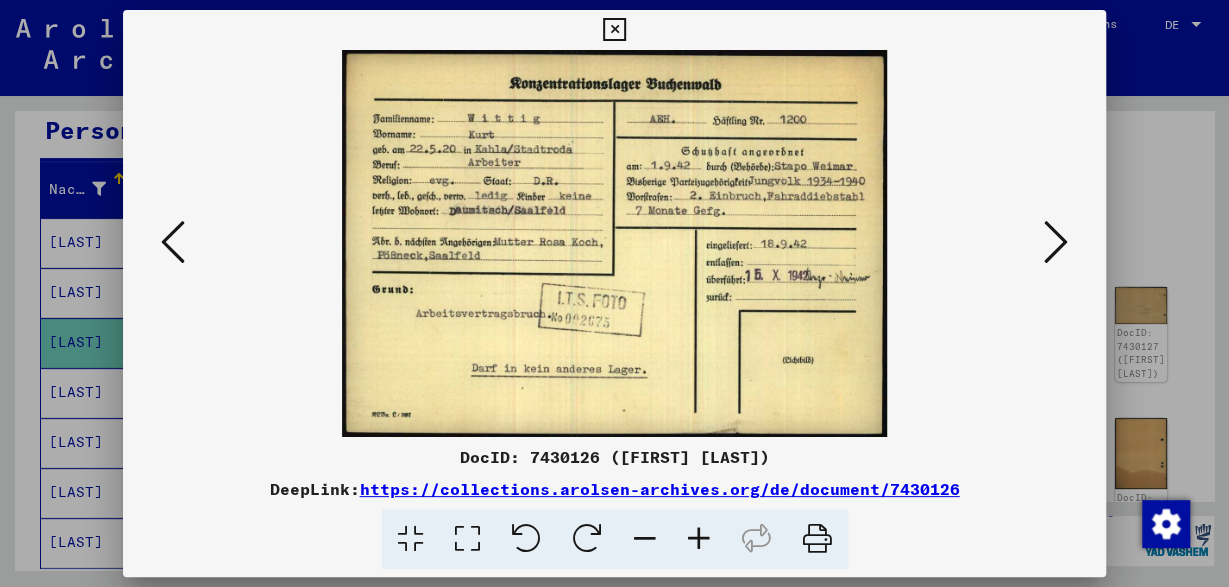 click at bounding box center (1056, 242) 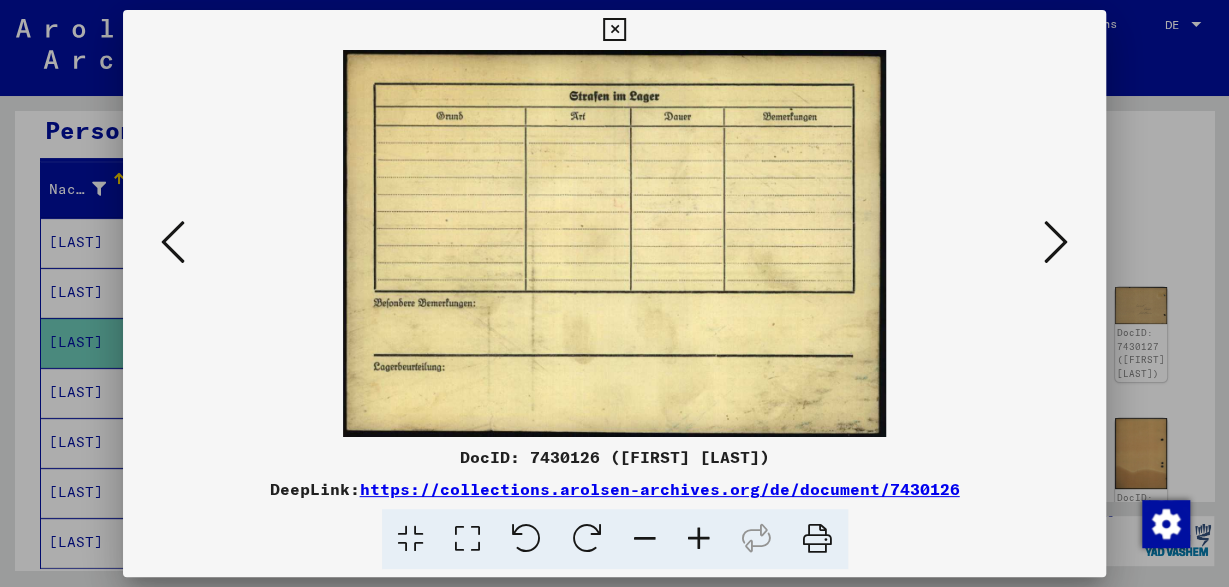 click at bounding box center (1056, 242) 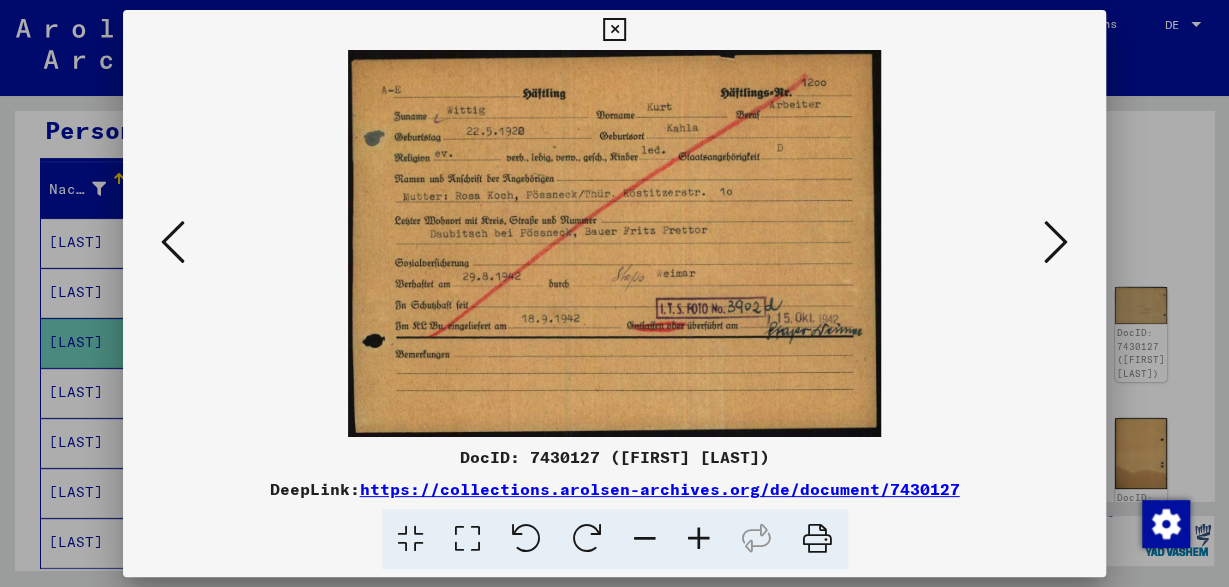 click at bounding box center [1056, 242] 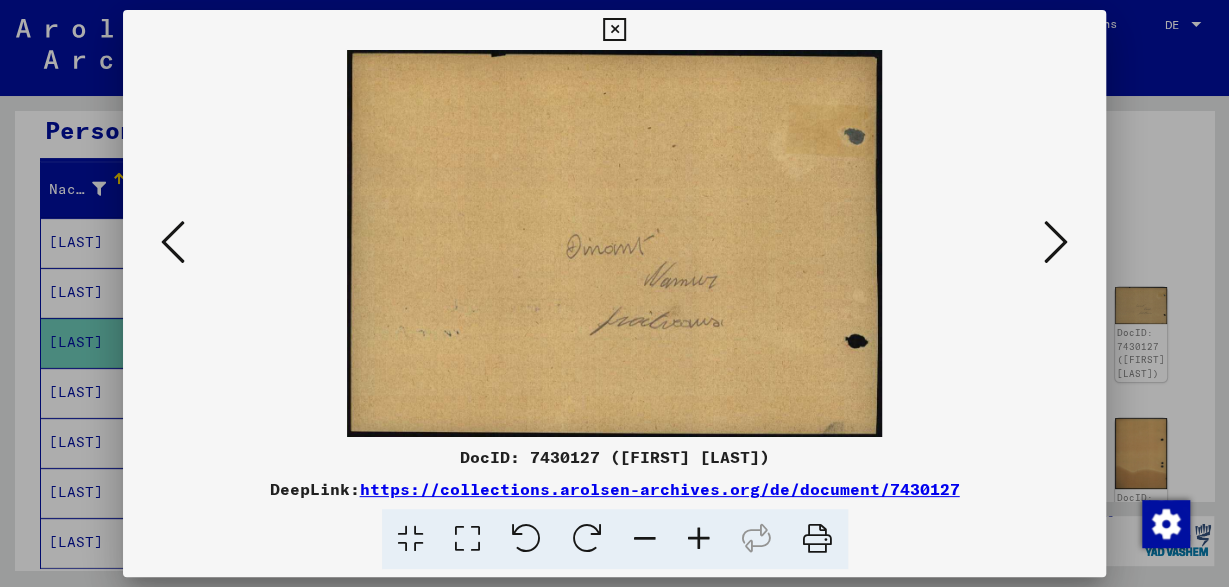 click at bounding box center [1056, 242] 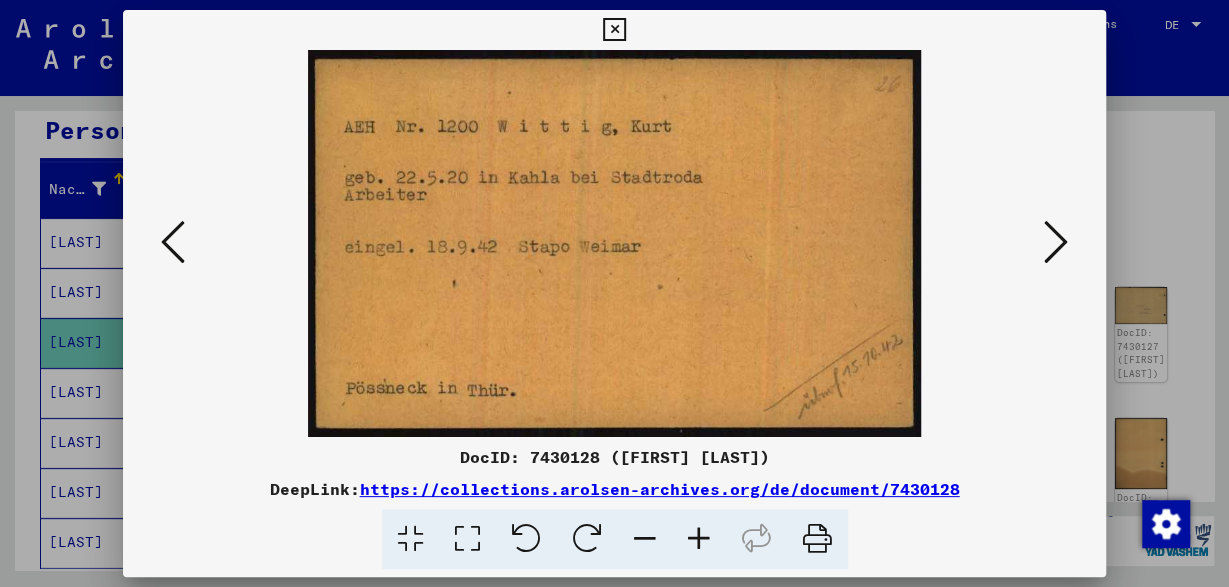 click at bounding box center [1056, 242] 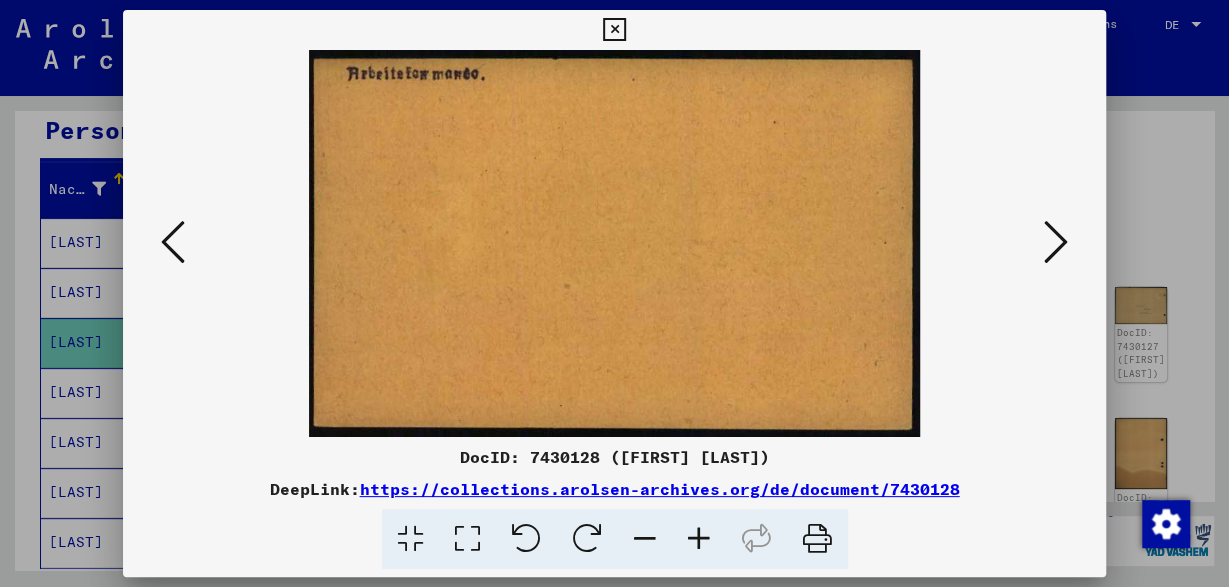 click at bounding box center (1056, 242) 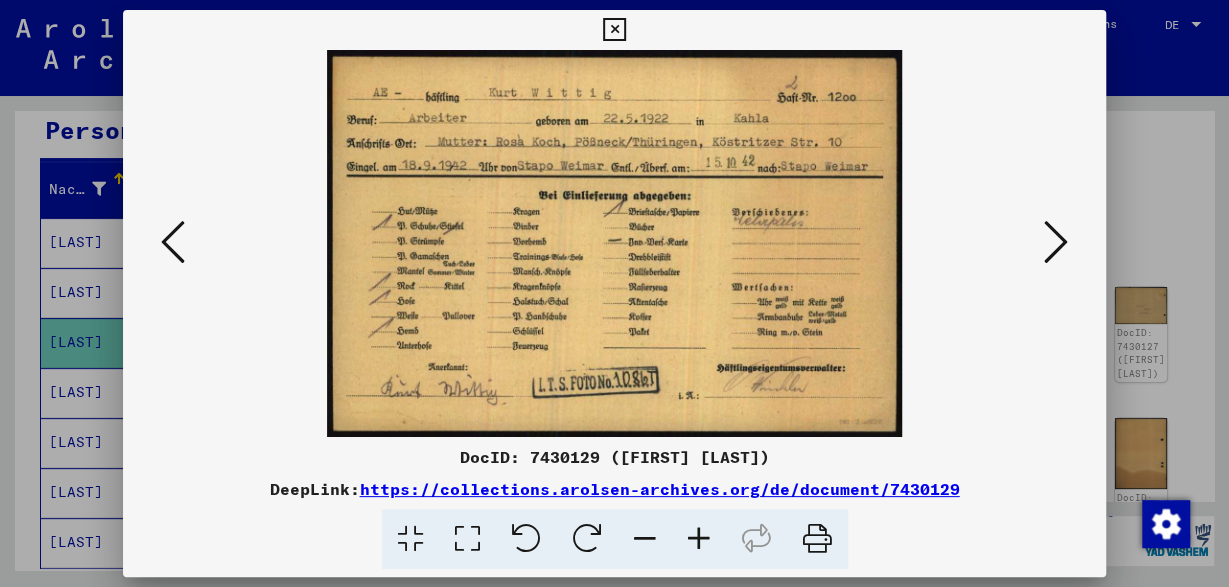 click at bounding box center [1056, 242] 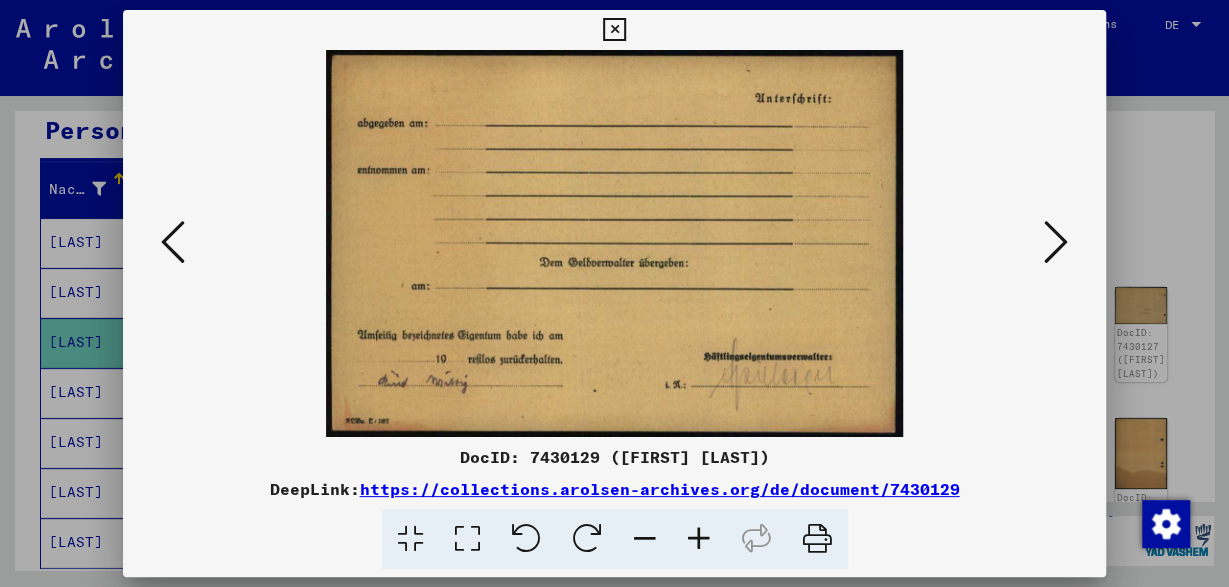 click at bounding box center [1056, 242] 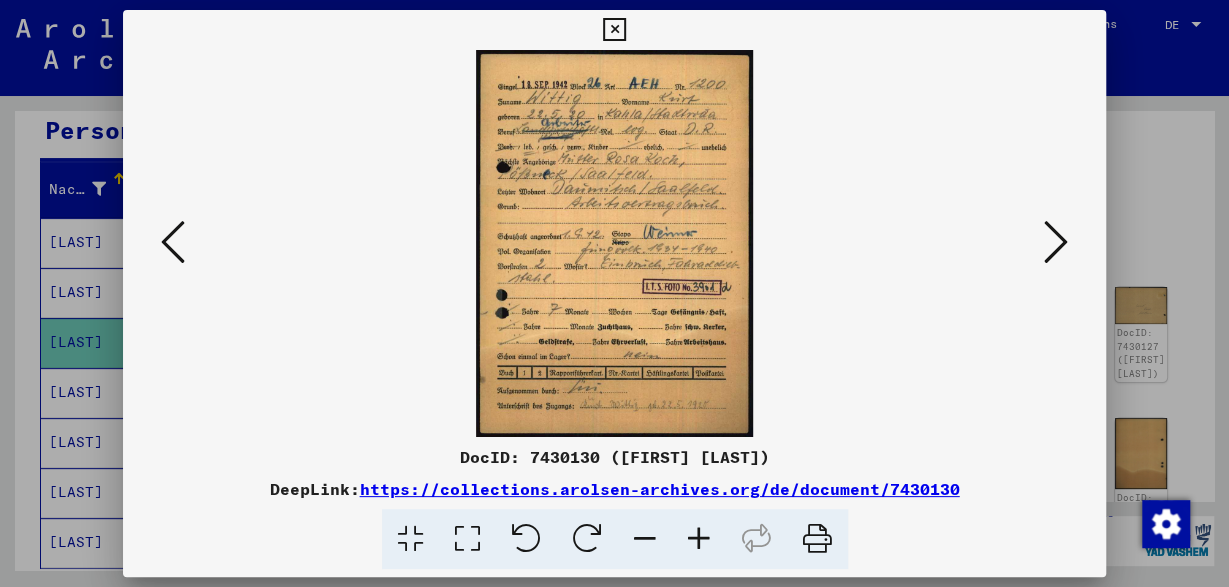 click at bounding box center (173, 242) 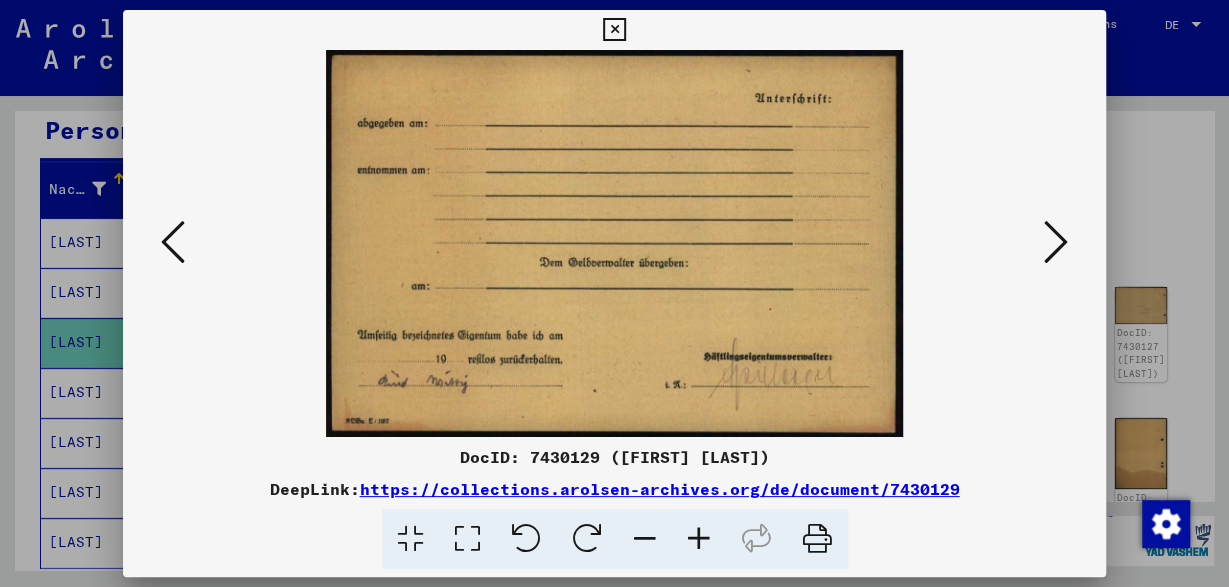 click at bounding box center [1056, 242] 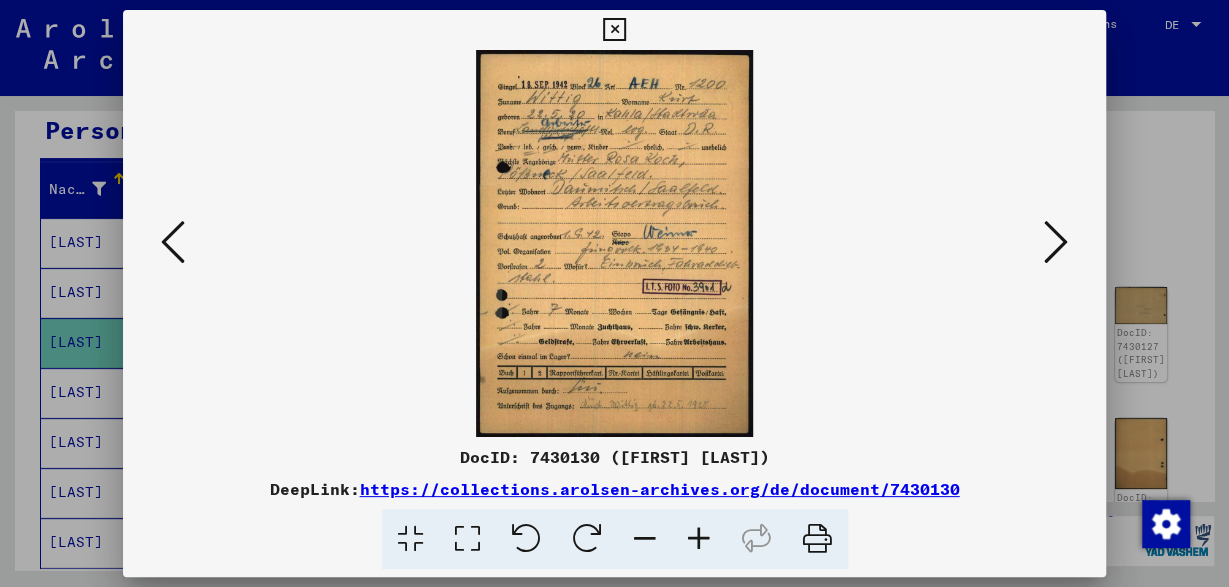 click at bounding box center [614, 30] 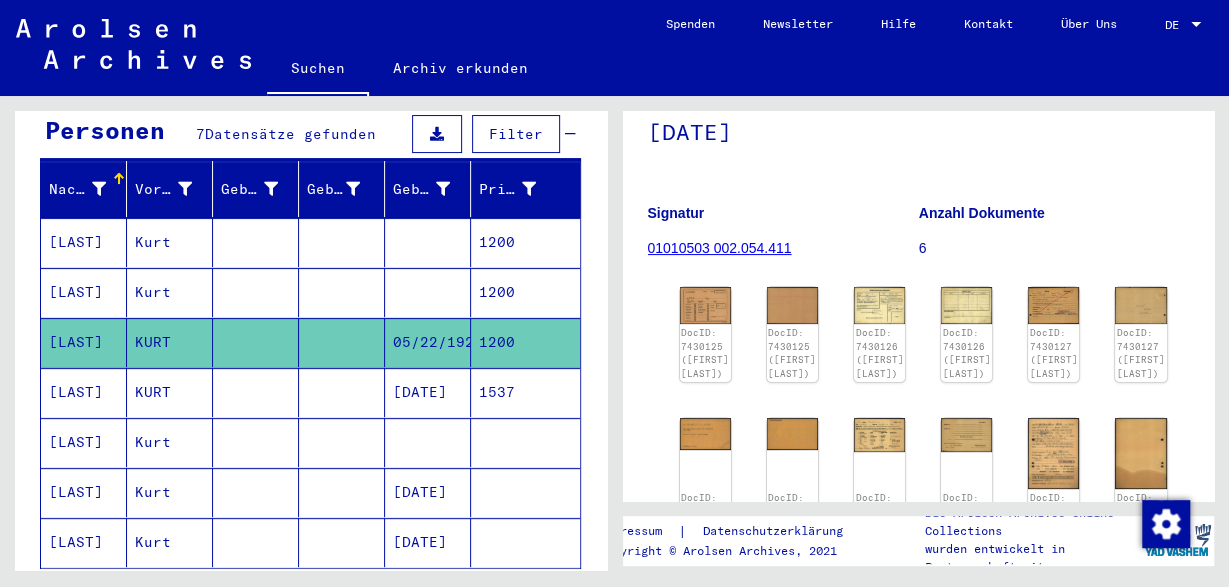click on "[LAST]" at bounding box center [84, 342] 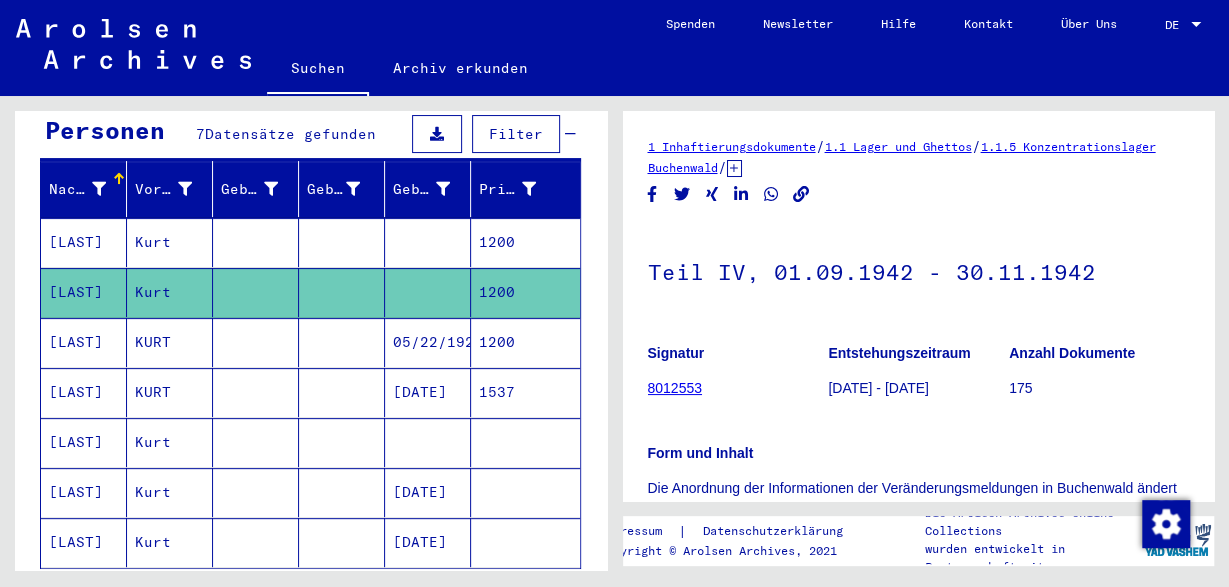 click on "[LAST]" at bounding box center [84, 292] 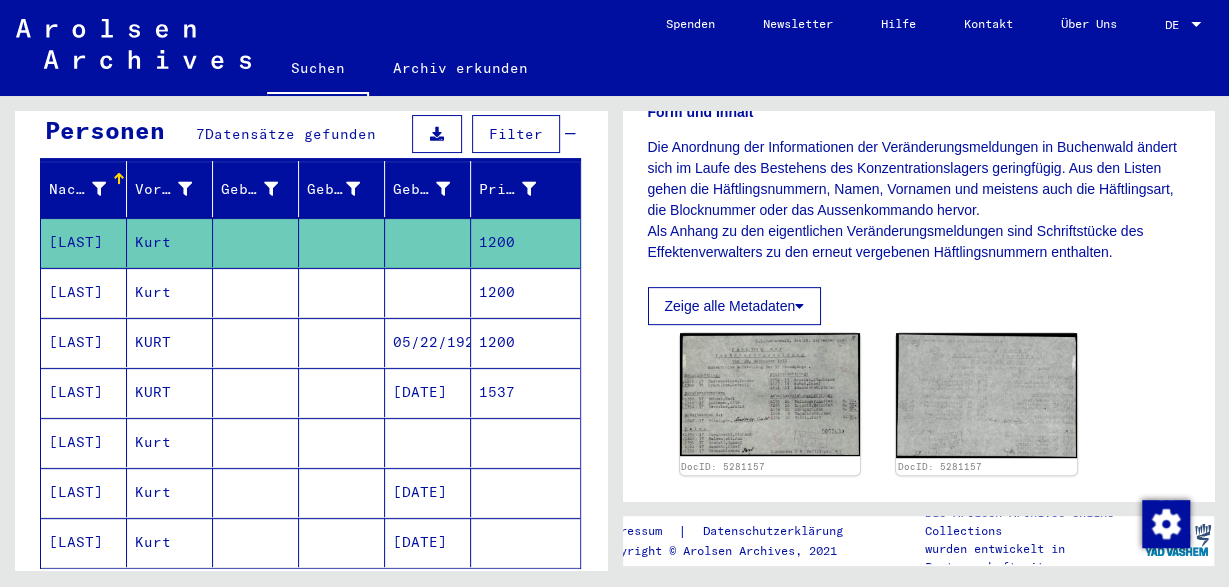 scroll, scrollTop: 356, scrollLeft: 0, axis: vertical 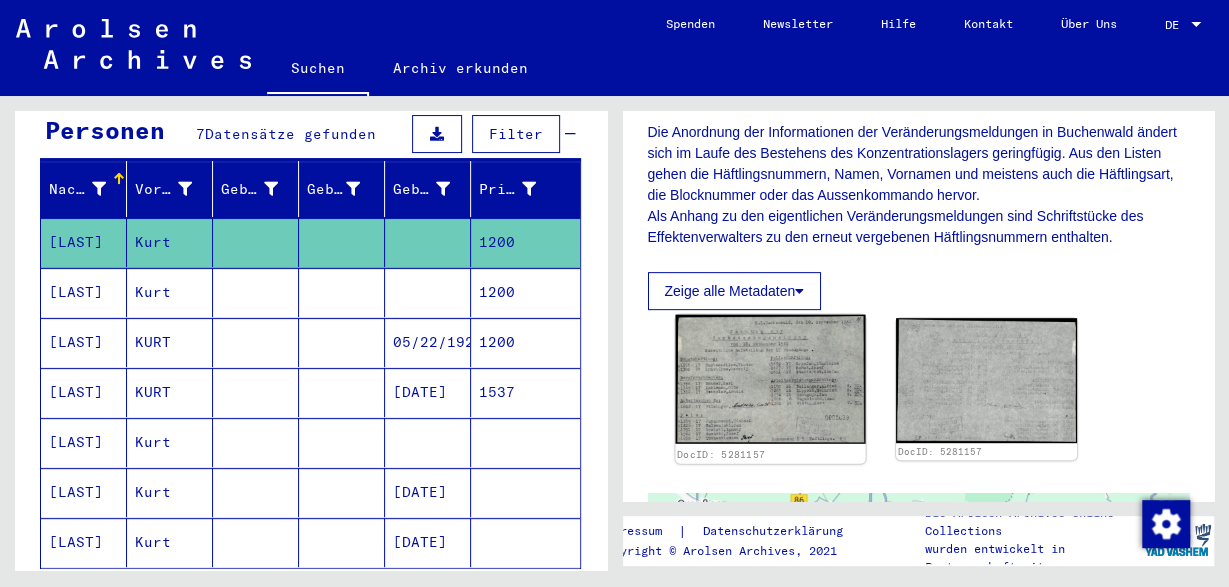 click 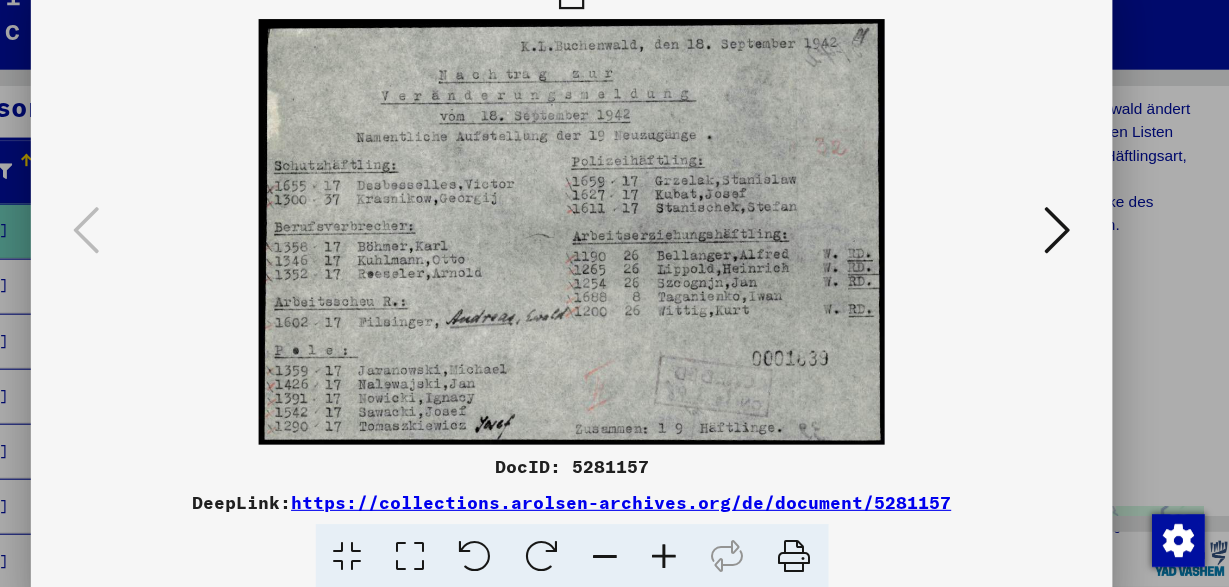 type 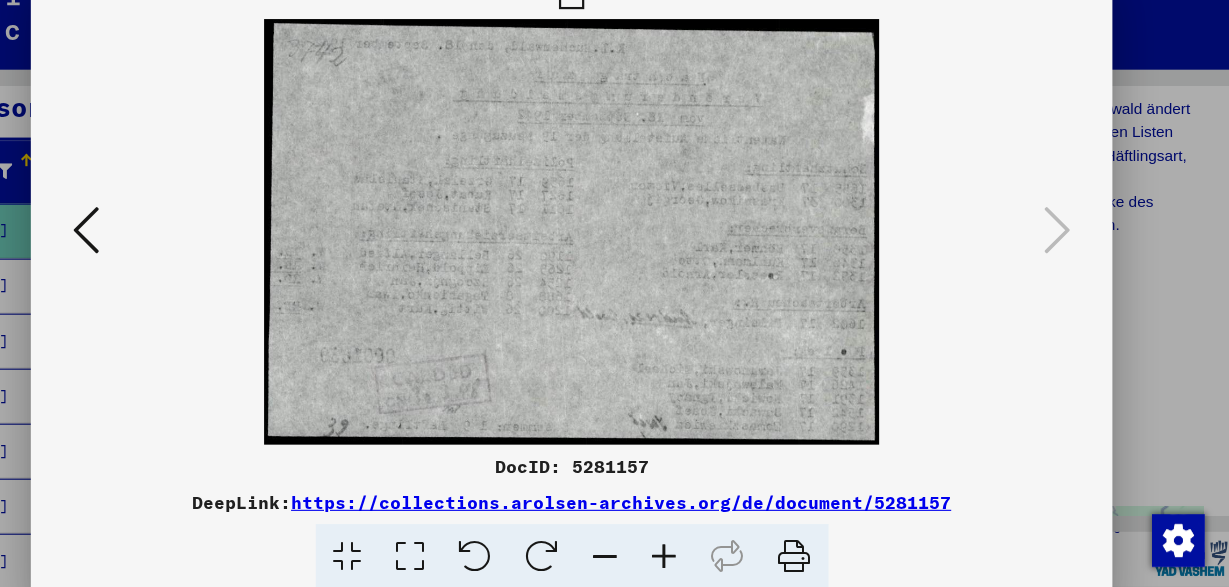click at bounding box center [614, 30] 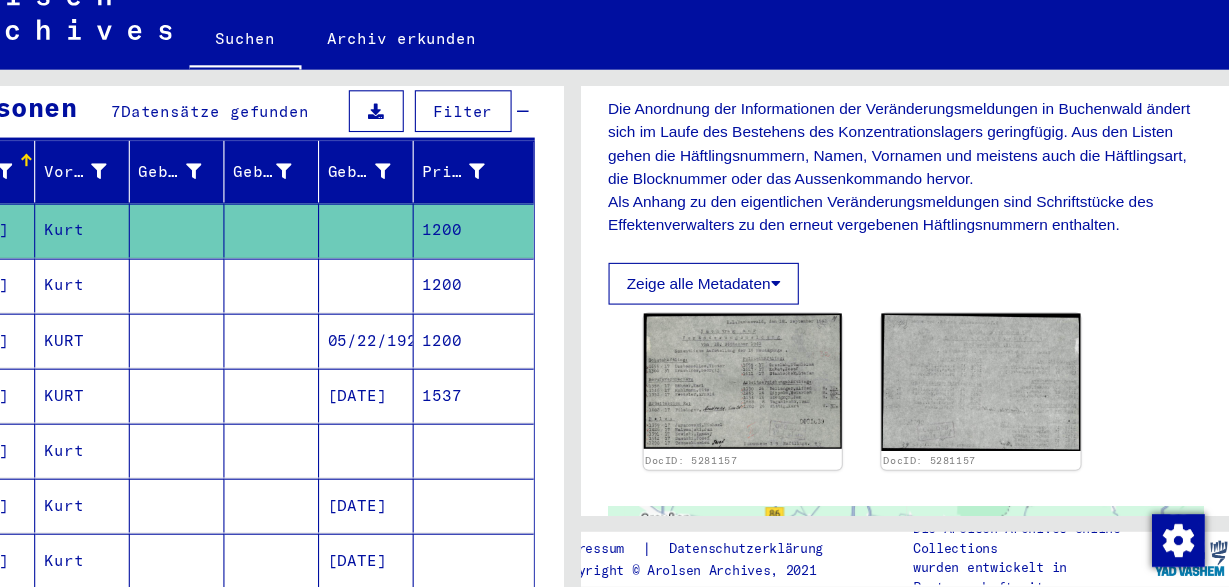 scroll, scrollTop: 417, scrollLeft: 0, axis: vertical 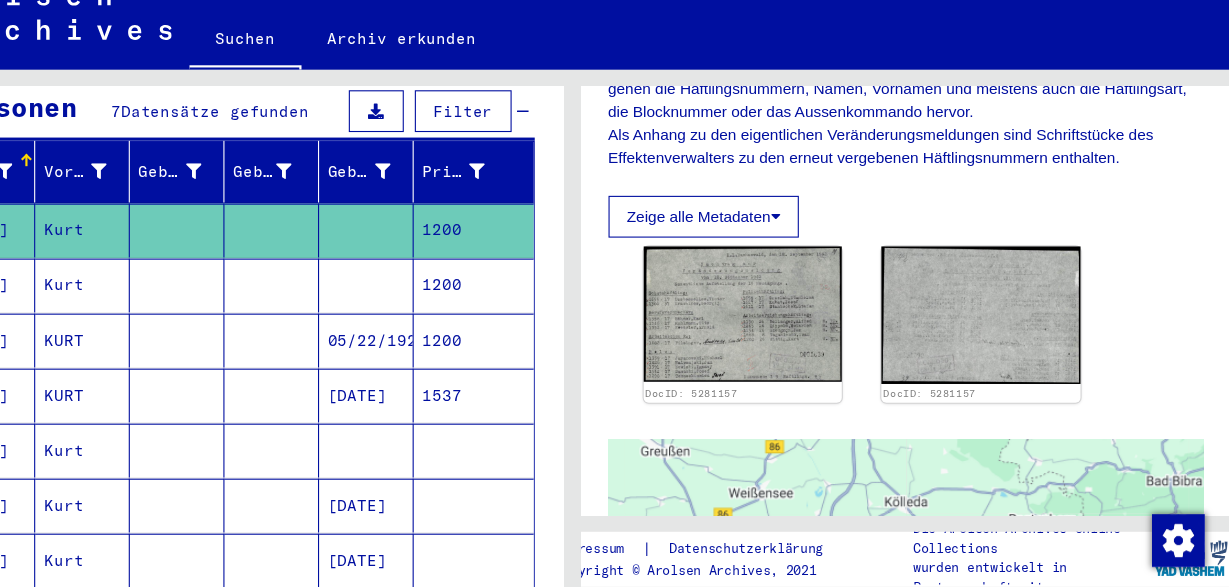 click on "Zeige alle Metadaten" 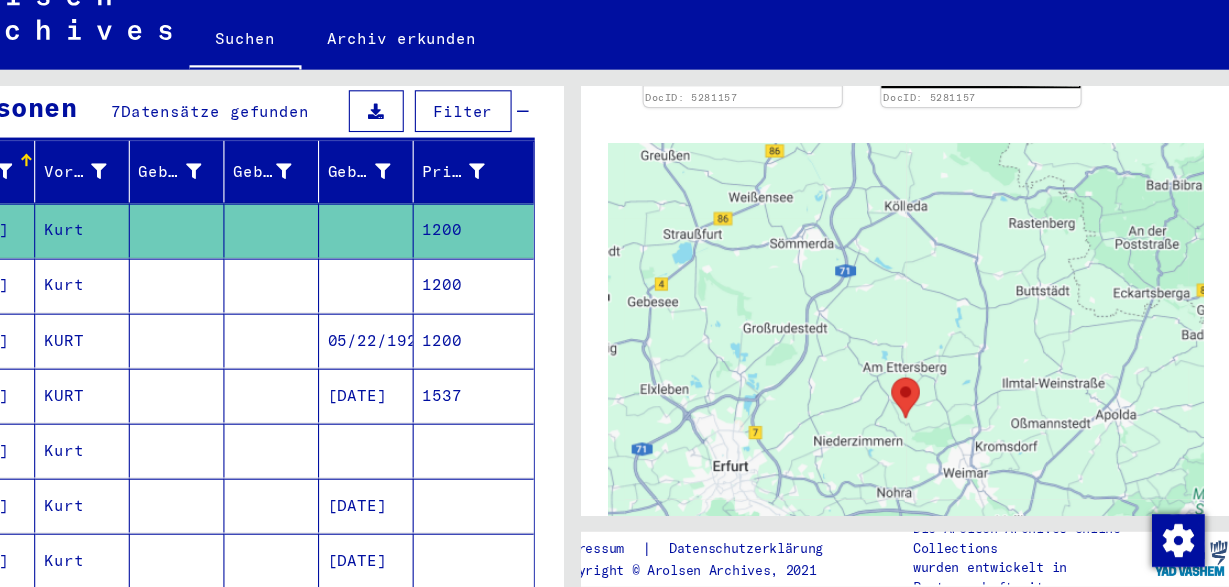 scroll, scrollTop: 960, scrollLeft: 0, axis: vertical 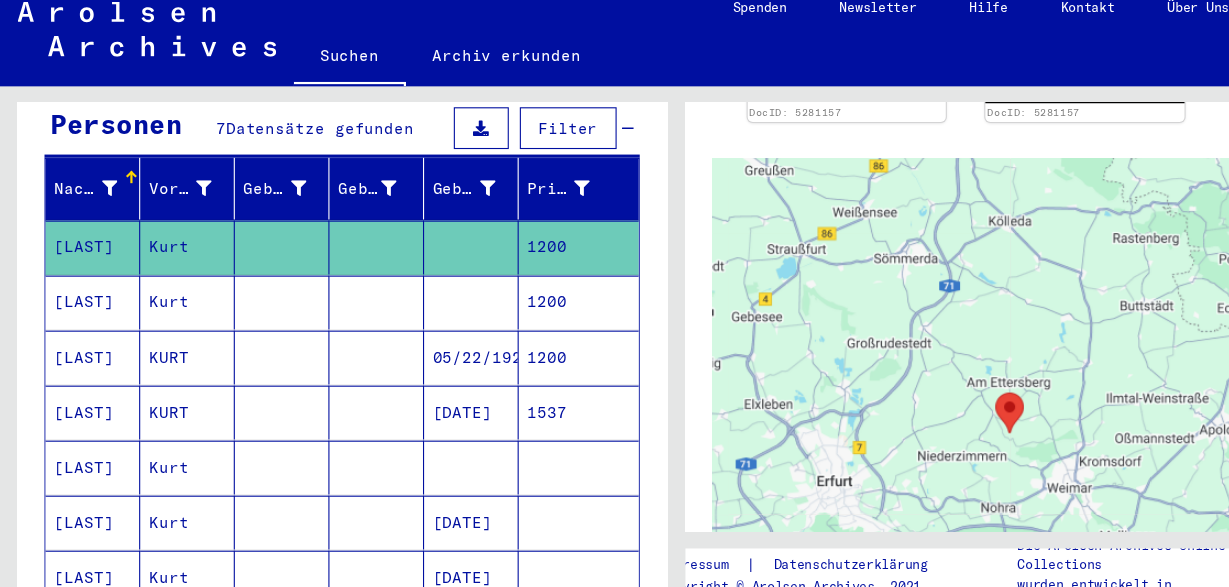 click on "[LAST]" at bounding box center [84, 342] 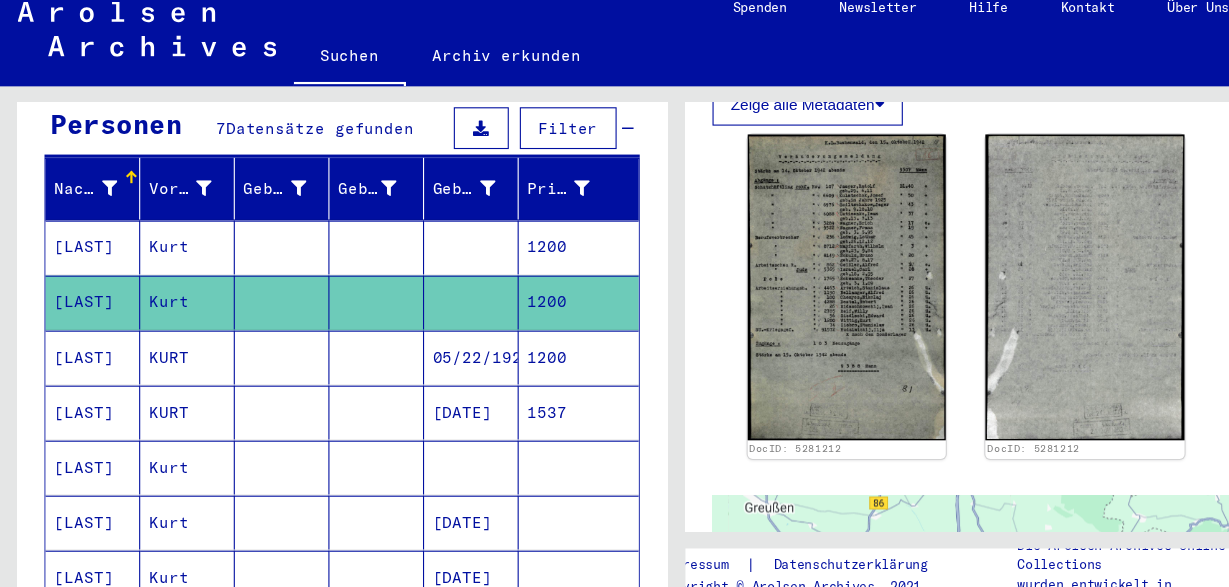 scroll, scrollTop: 566, scrollLeft: 0, axis: vertical 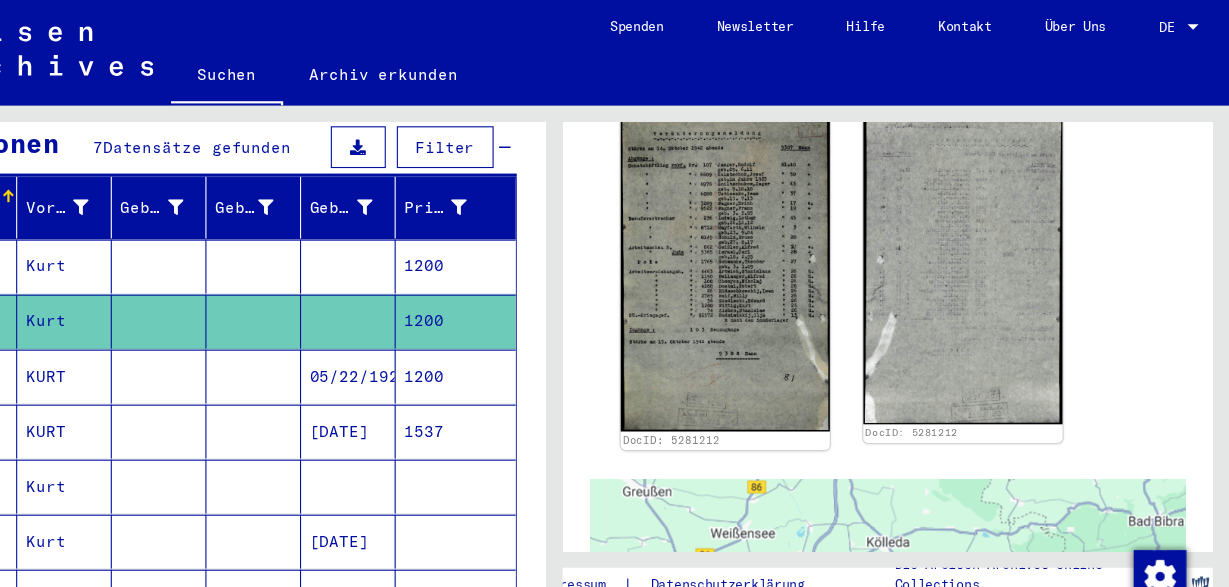 click 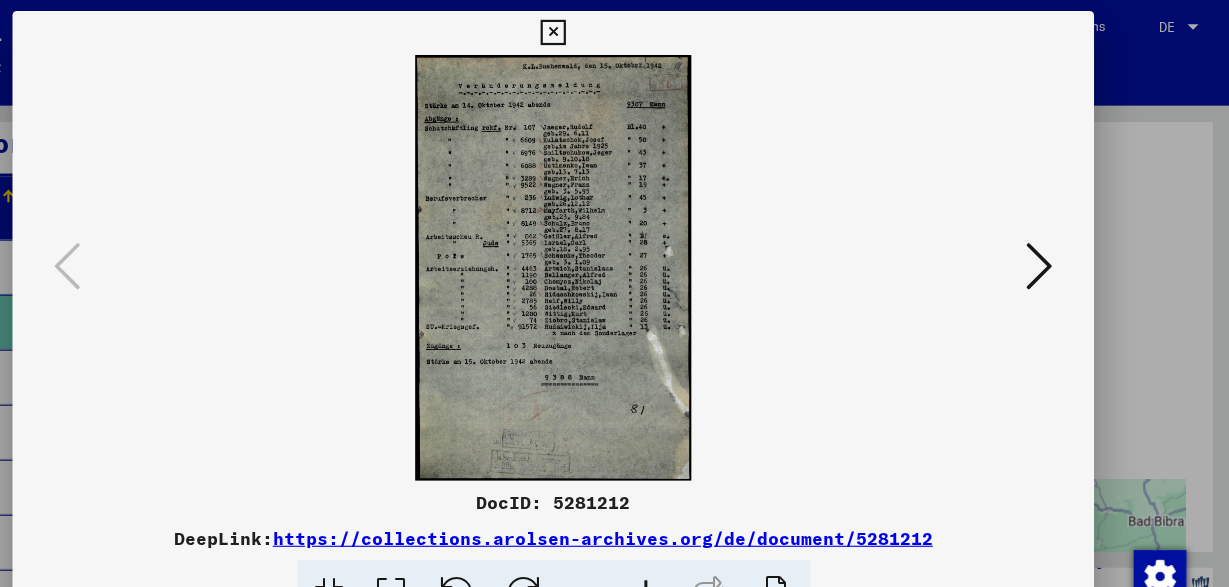 click at bounding box center (614, 243) 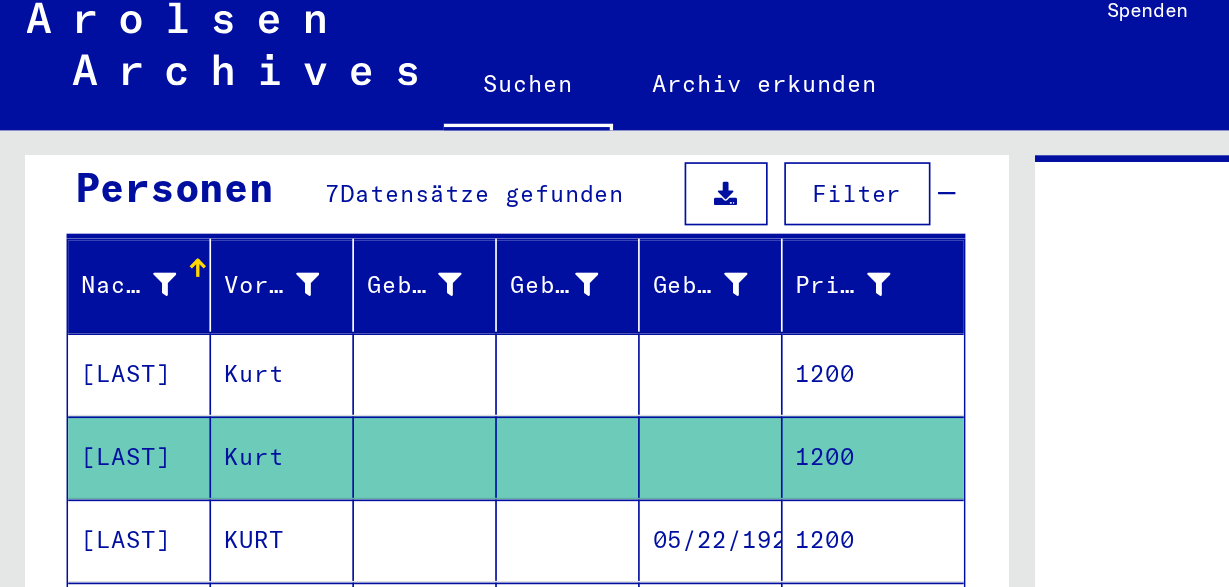 scroll, scrollTop: 0, scrollLeft: 0, axis: both 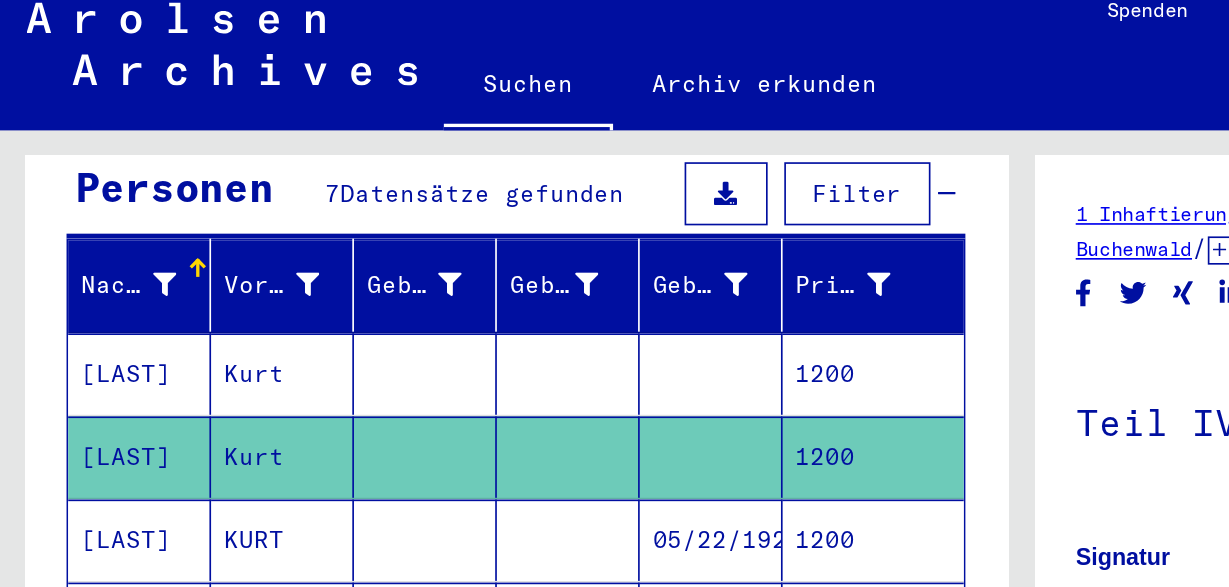 click on "Kurt" 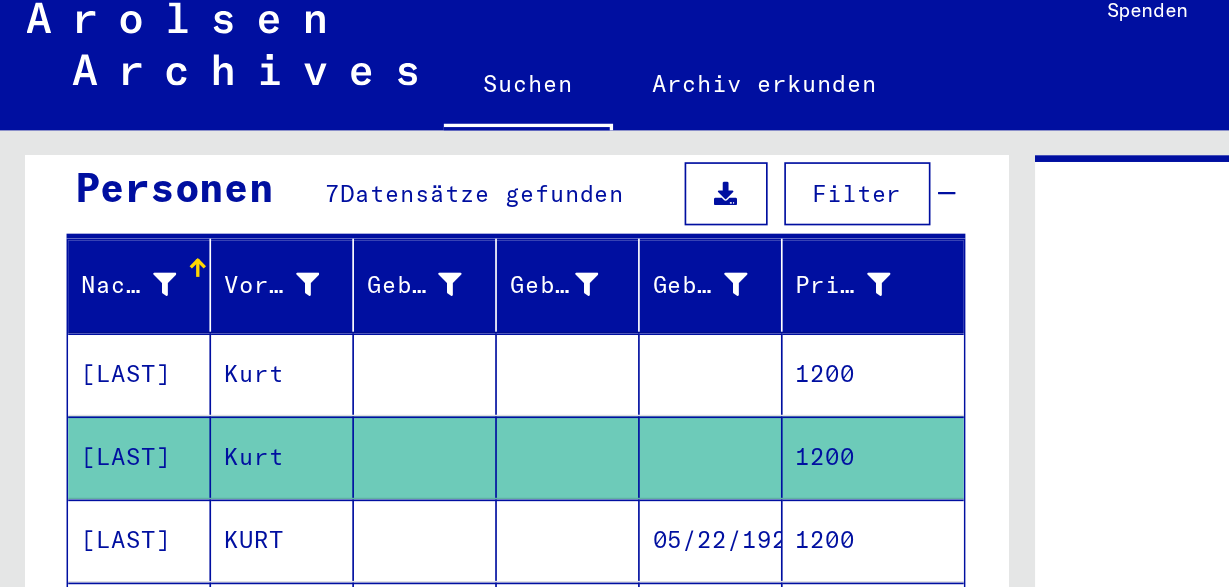 click on "Kurt" 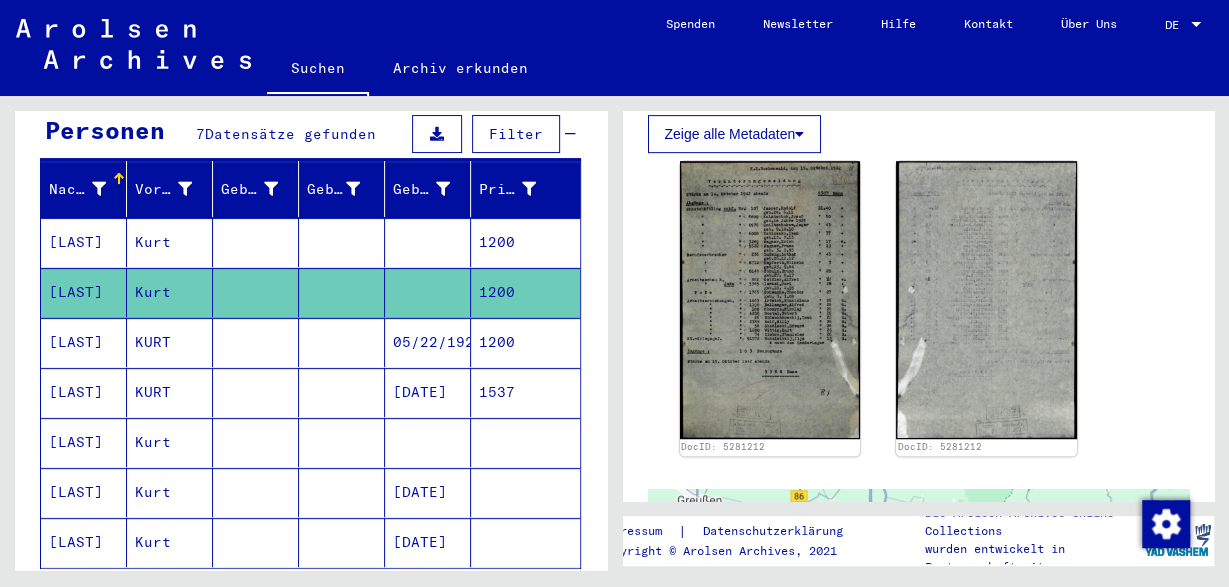 scroll, scrollTop: 516, scrollLeft: 0, axis: vertical 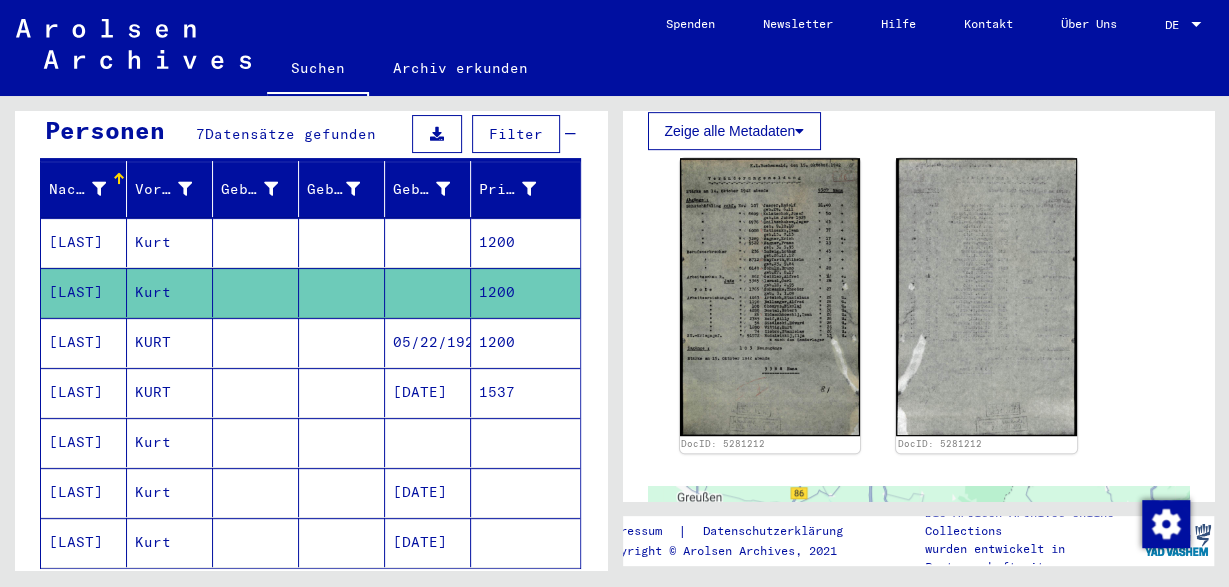 click on "[LAST]" at bounding box center (84, 492) 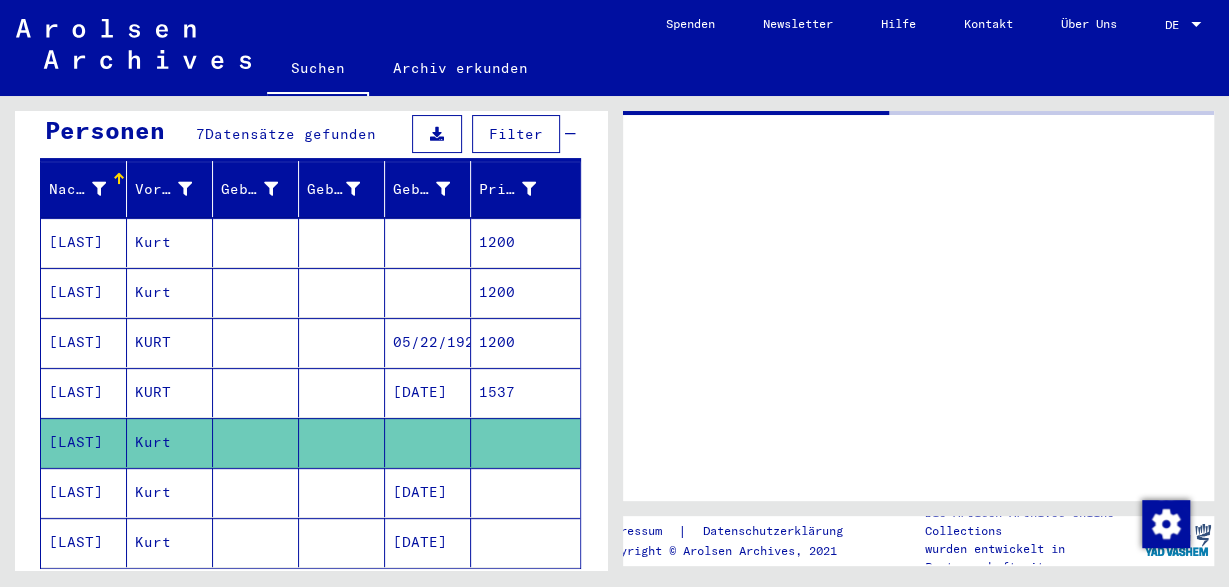 scroll, scrollTop: 0, scrollLeft: 0, axis: both 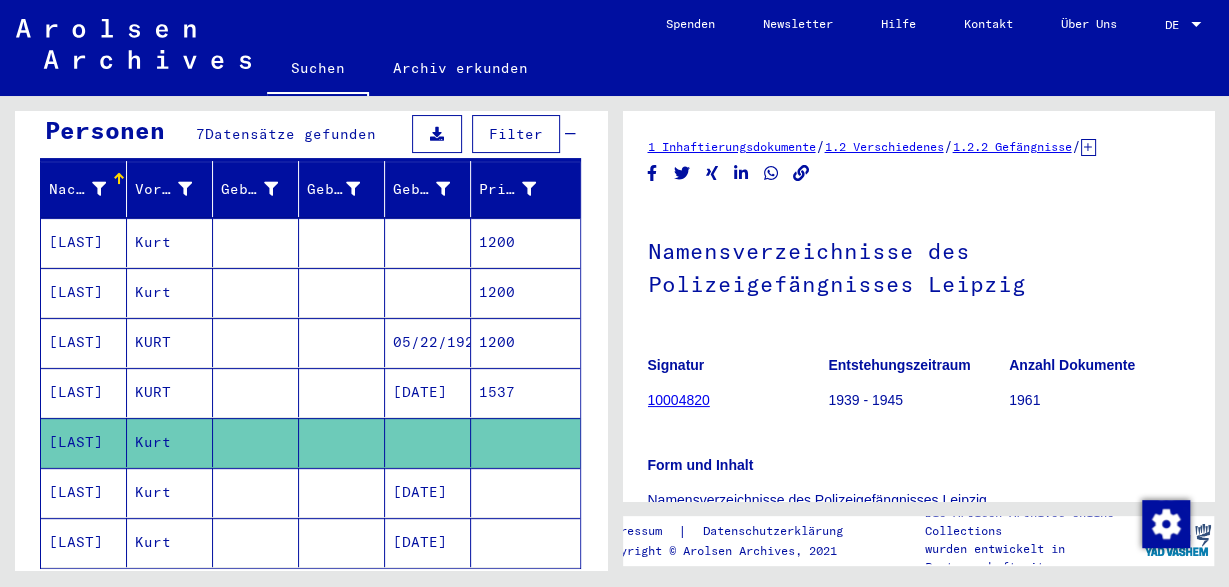 click on "[LAST]" at bounding box center [84, 392] 